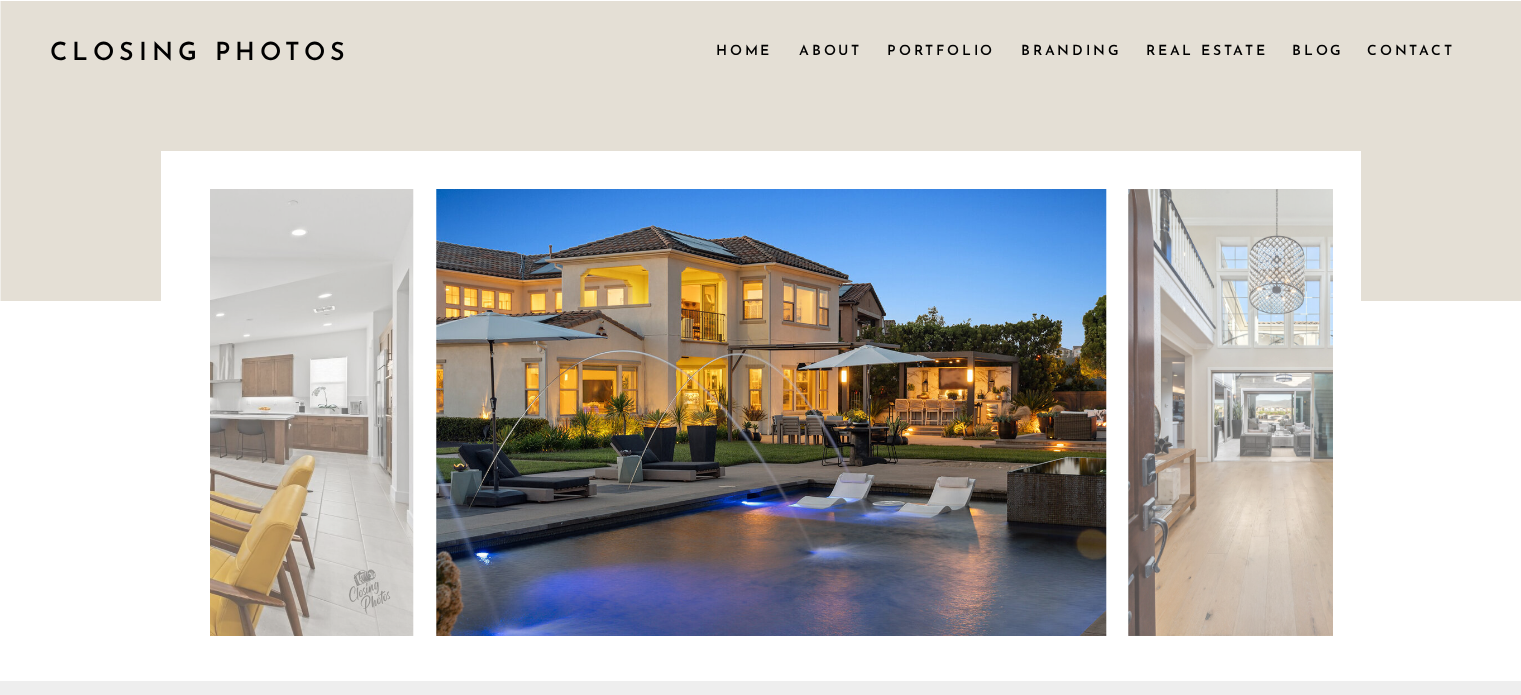 scroll, scrollTop: 0, scrollLeft: 0, axis: both 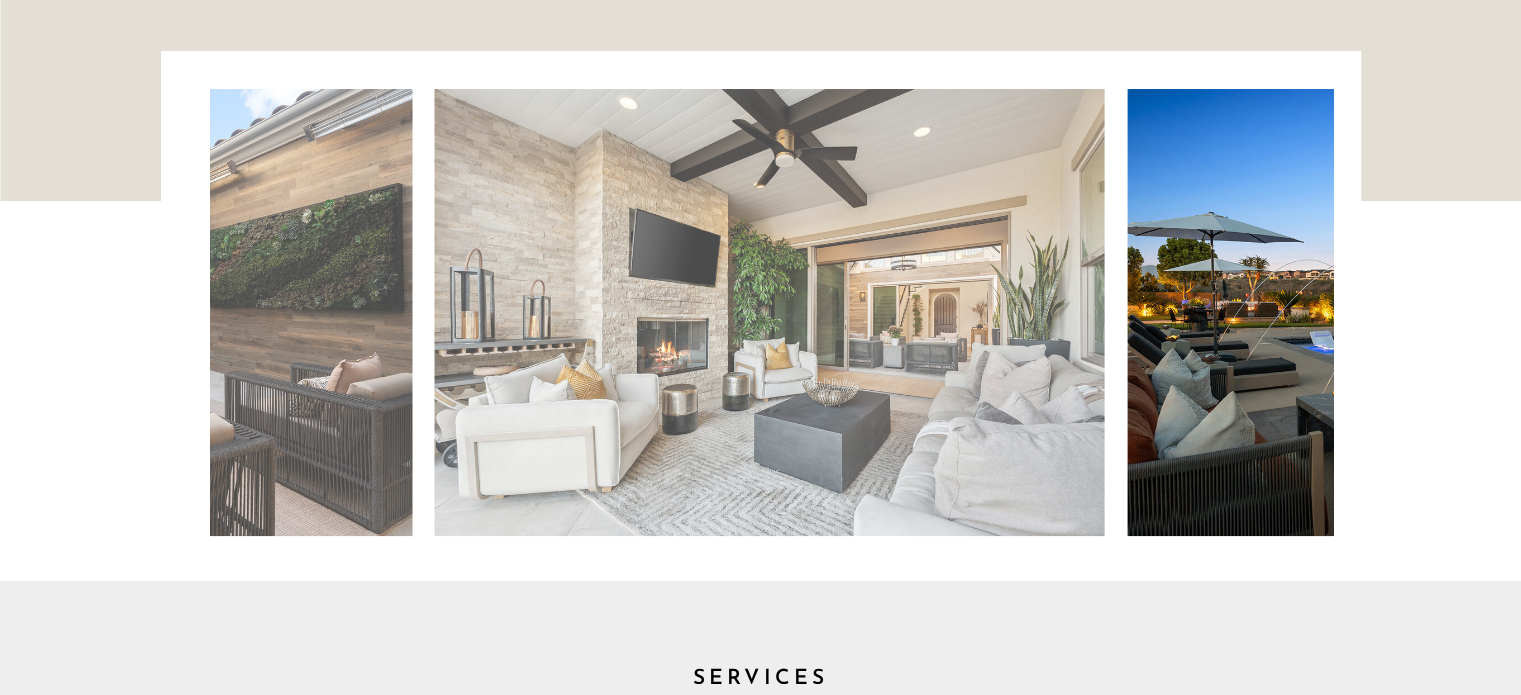 click at bounding box center (769, 312) 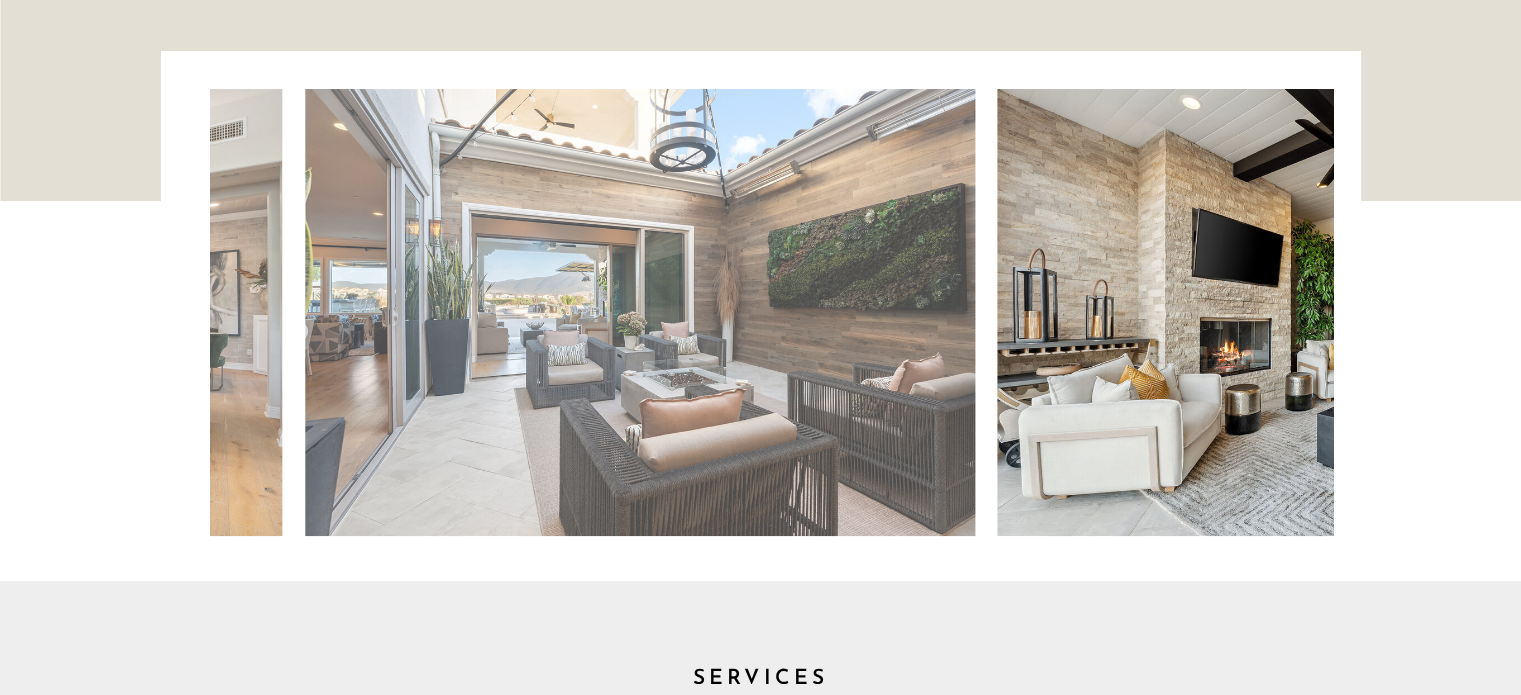 click at bounding box center (1332, 312) 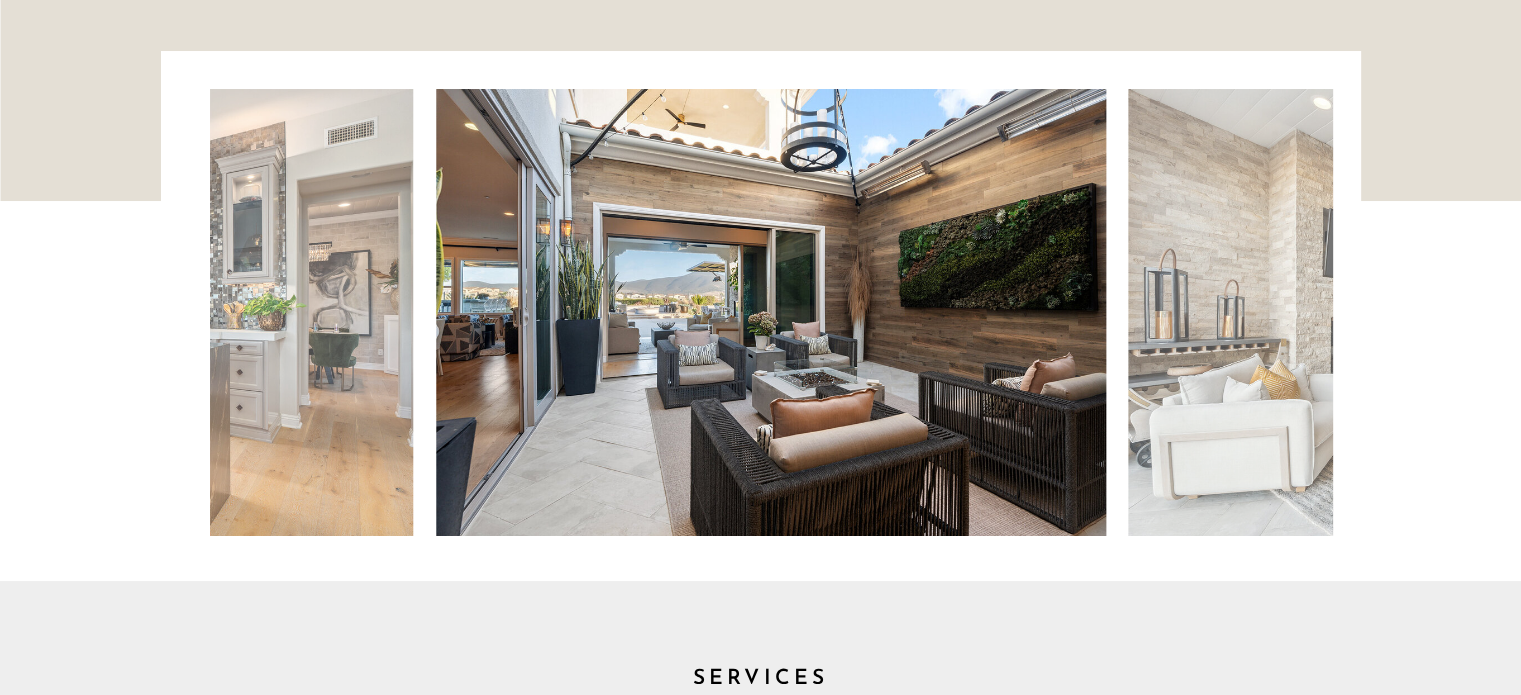 click at bounding box center (771, 312) 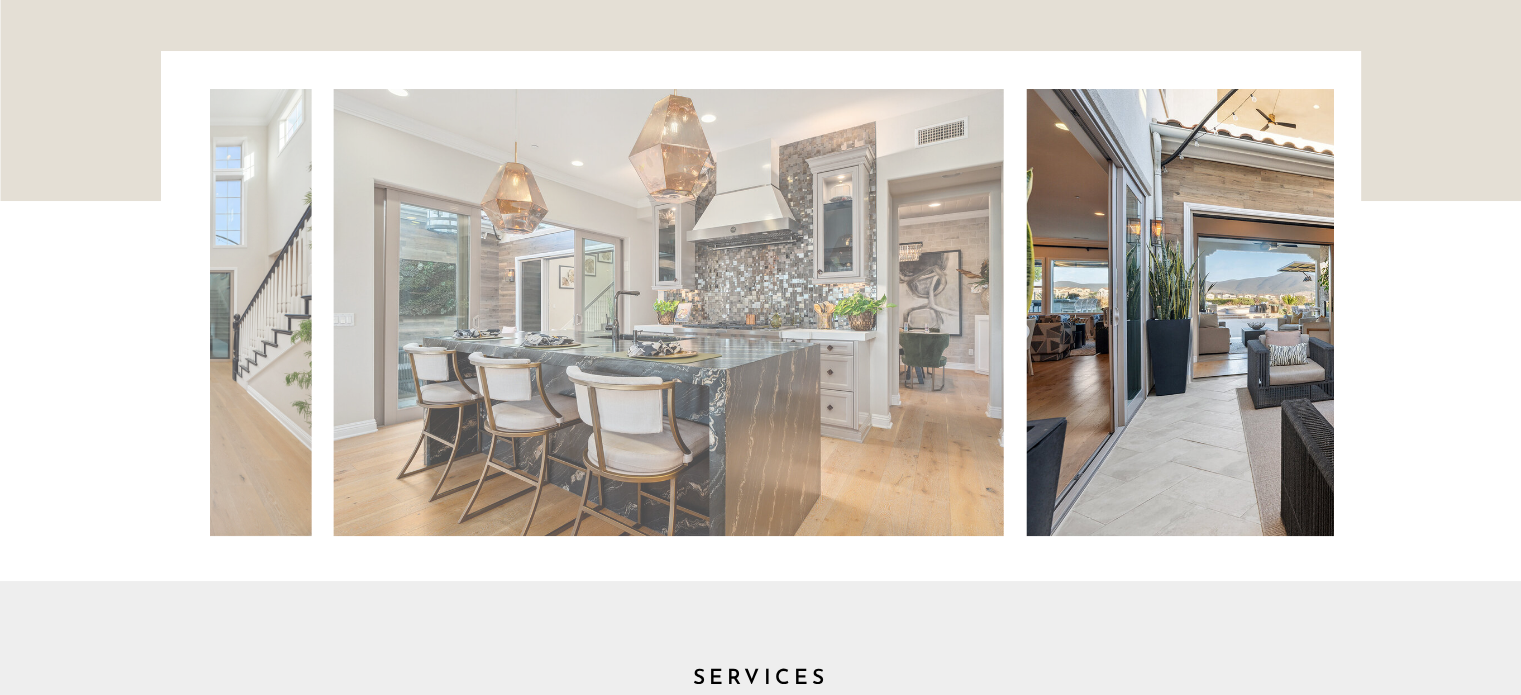 click at bounding box center [1361, 312] 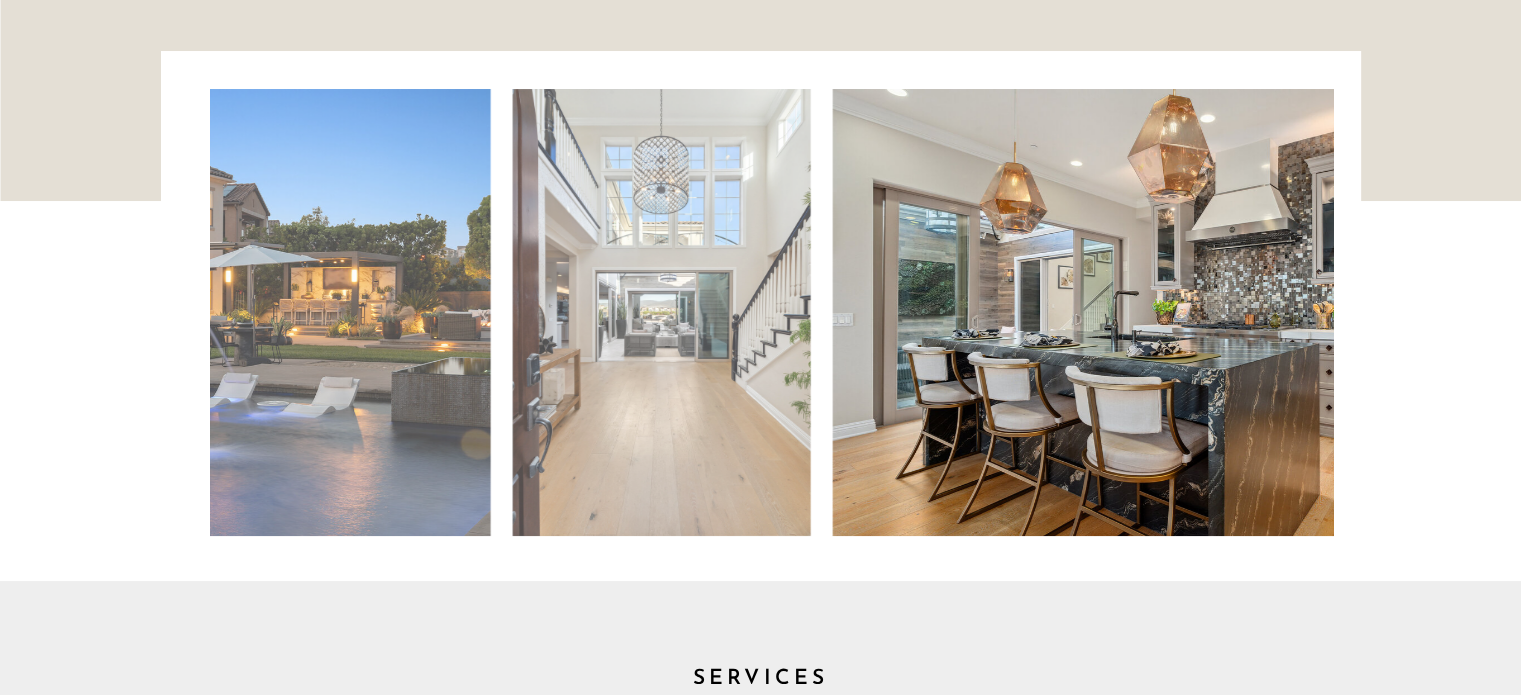 click at bounding box center [1168, 312] 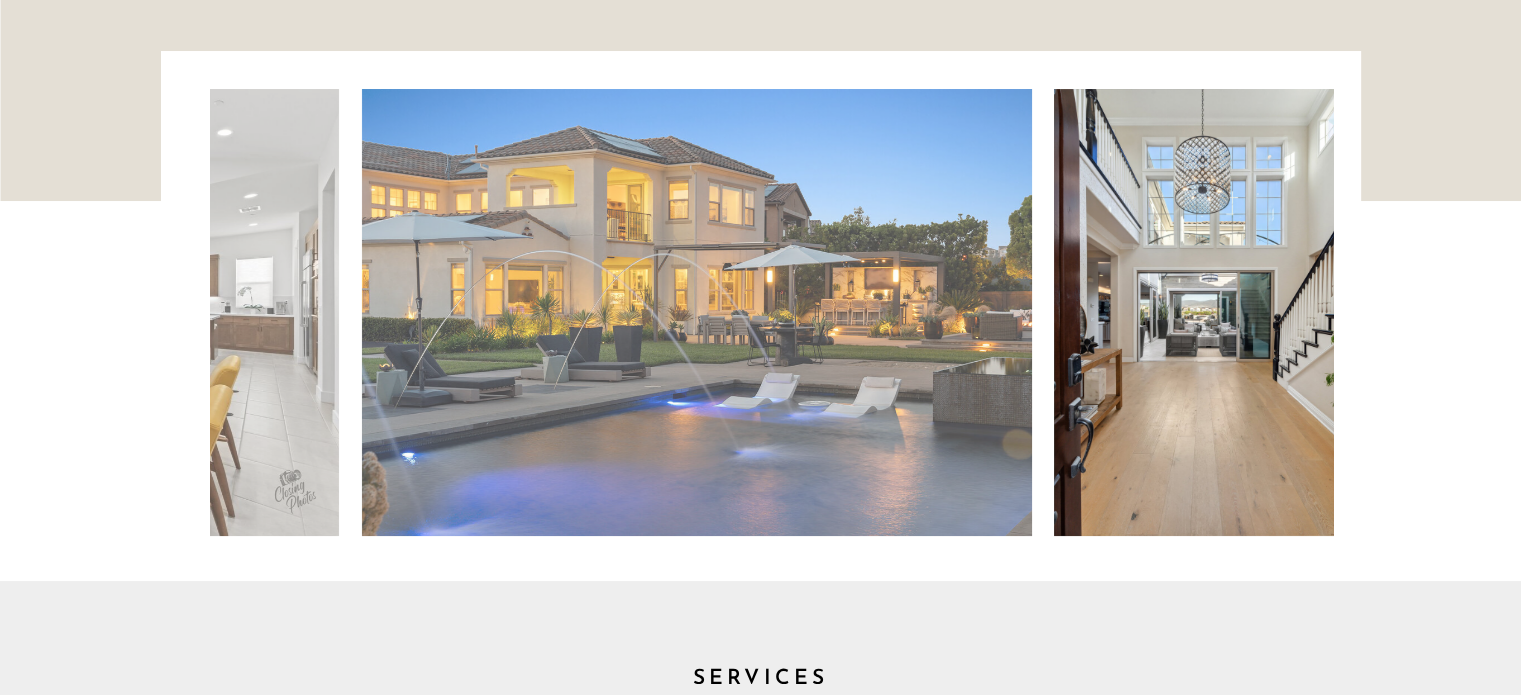 click at bounding box center (1203, 312) 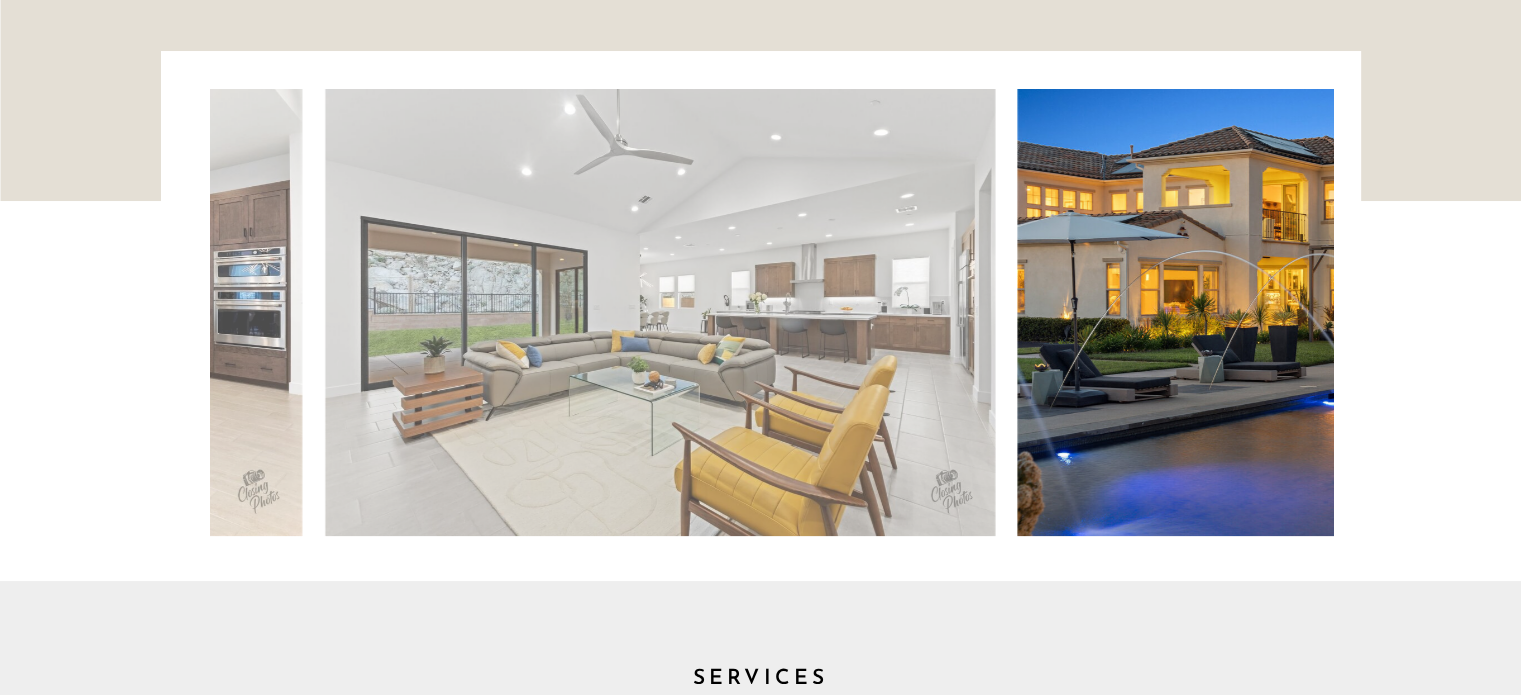 click at bounding box center (1352, 312) 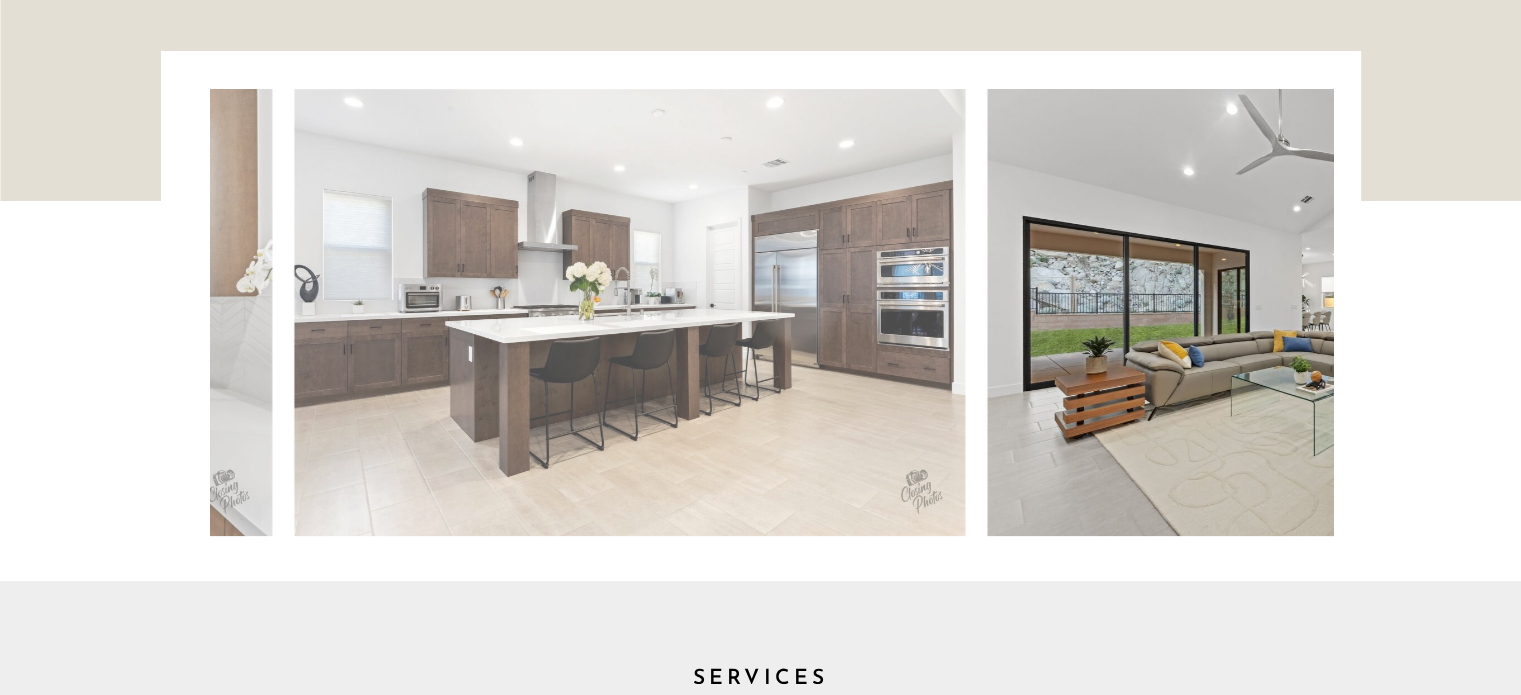 click on "Blog Real Estate Contact Branding Portfolio About Home menu Contact Blog Real Estate Branding Portfolio About Home CLOSING PHOTOS CLOSING PHOTOS Prices & Book online PHOTOGRAPHY Clean lines, beautiful light, editorial framing. Cinematic property tours and social media reels.  See more on  Youtube VIDEOGRAPHY AERIAL/DRONE home, Property neighborhood and amenities. ON LOCATION + VIRTUAL TWILIGHT 3D TOURS MATTERPORT + ZILLOW FLOORPLANS 2D included in all packages VIRTUAL STAGING furniture removal staging virtual remodel SERVICES
Prices & Book online Quick Response When we work together, I operate like an extension of your team: responsive and reliable. Intentional Process Every shoot starts with a walk-through to align on priorities, fix small details, and reduce stress—for you and your clients. Refined Visuals Clean lines, natural light. Editorial framing. Photos and video that feel elevated, warm, and ready to impress. Smart Prep Confident On-Camera Support Reliable Partnership I wrote a  blog post ." at bounding box center [760, 4985] 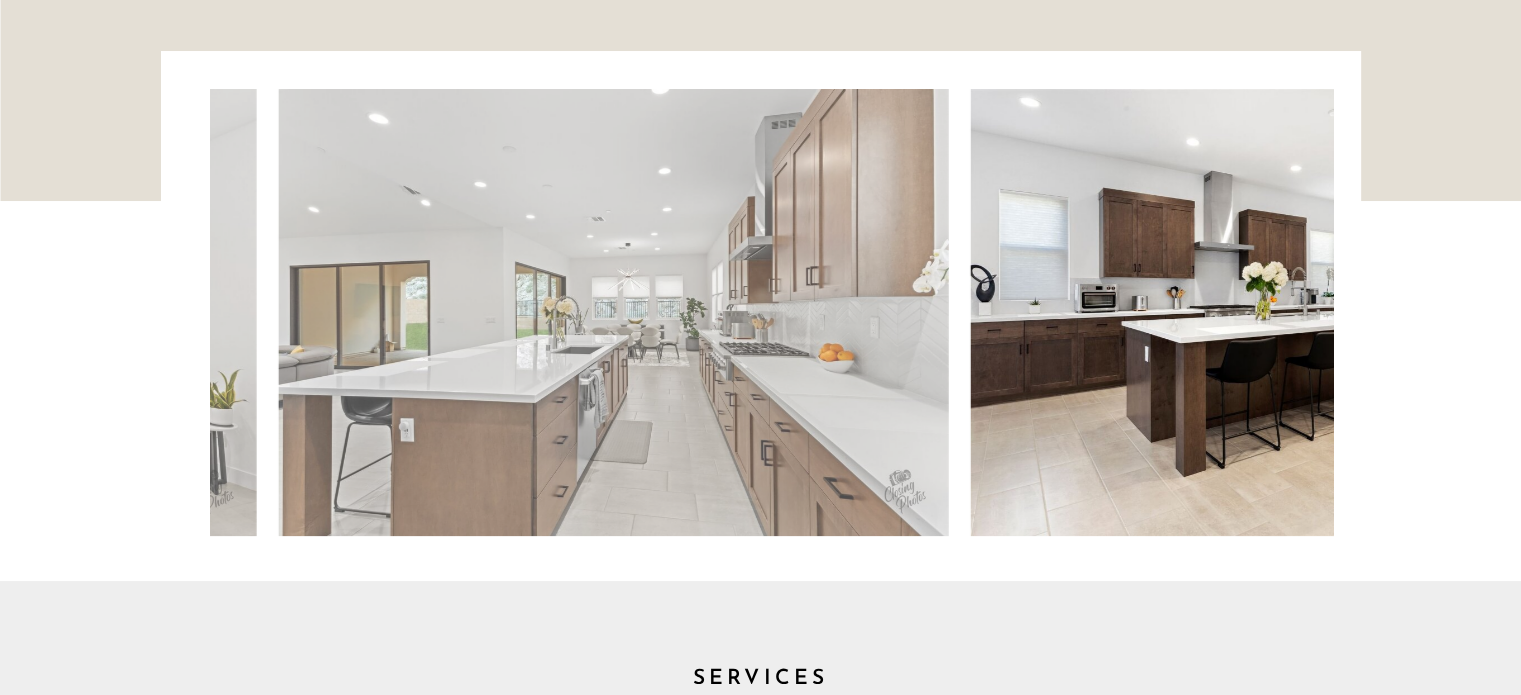 click on "Blog Real Estate Contact Branding Portfolio About Home menu Contact Blog Real Estate Branding Portfolio About Home CLOSING PHOTOS CLOSING PHOTOS Prices & Book online PHOTOGRAPHY Clean lines, beautiful light, editorial framing. Cinematic property tours and social media reels.  See more on  Youtube VIDEOGRAPHY AERIAL/DRONE home, Property neighborhood and amenities. ON LOCATION + VIRTUAL TWILIGHT 3D TOURS MATTERPORT + ZILLOW FLOORPLANS 2D included in all packages VIRTUAL STAGING furniture removal staging virtual remodel SERVICES
Prices & Book online Quick Response When we work together, I operate like an extension of your team: responsive and reliable. Intentional Process Every shoot starts with a walk-through to align on priorities, fix small details, and reduce stress—for you and your clients. Refined Visuals Clean lines, natural light. Editorial framing. Photos and video that feel elevated, warm, and ready to impress. Smart Prep Confident On-Camera Support Reliable Partnership I wrote a  blog post ." at bounding box center [760, 4985] 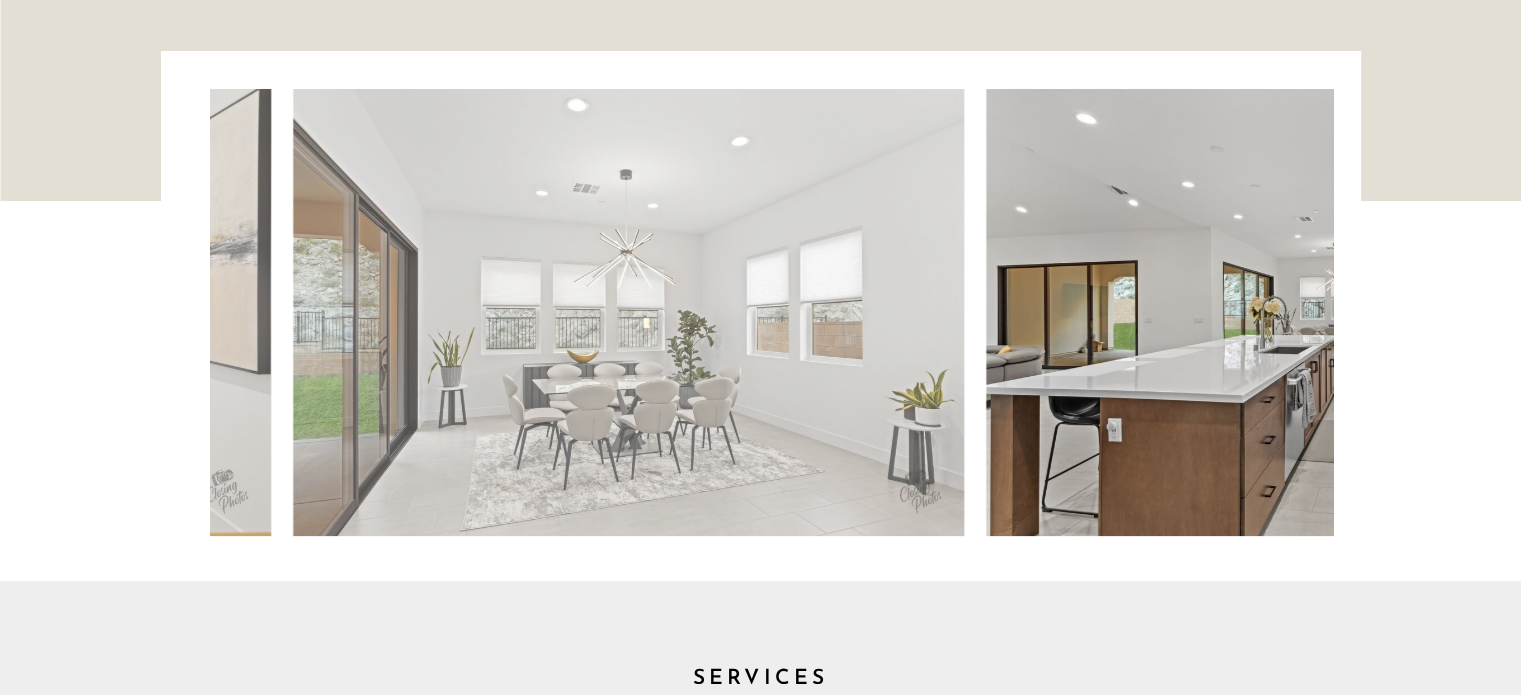 click on "Blog Real Estate Contact Branding Portfolio About Home menu Contact Blog Real Estate Branding Portfolio About Home CLOSING PHOTOS CLOSING PHOTOS Prices & Book online PHOTOGRAPHY Clean lines, beautiful light, editorial framing. Cinematic property tours and social media reels.  See more on  Youtube VIDEOGRAPHY AERIAL/DRONE home, Property neighborhood and amenities. ON LOCATION + VIRTUAL TWILIGHT 3D TOURS MATTERPORT + ZILLOW FLOORPLANS 2D included in all packages VIRTUAL STAGING furniture removal staging virtual remodel SERVICES
Prices & Book online Quick Response When we work together, I operate like an extension of your team: responsive and reliable. Intentional Process Every shoot starts with a walk-through to align on priorities, fix small details, and reduce stress—for you and your clients. Refined Visuals Clean lines, natural light. Editorial framing. Photos and video that feel elevated, warm, and ready to impress. Smart Prep Confident On-Camera Support Reliable Partnership I wrote a  blog post ." at bounding box center (760, 4985) 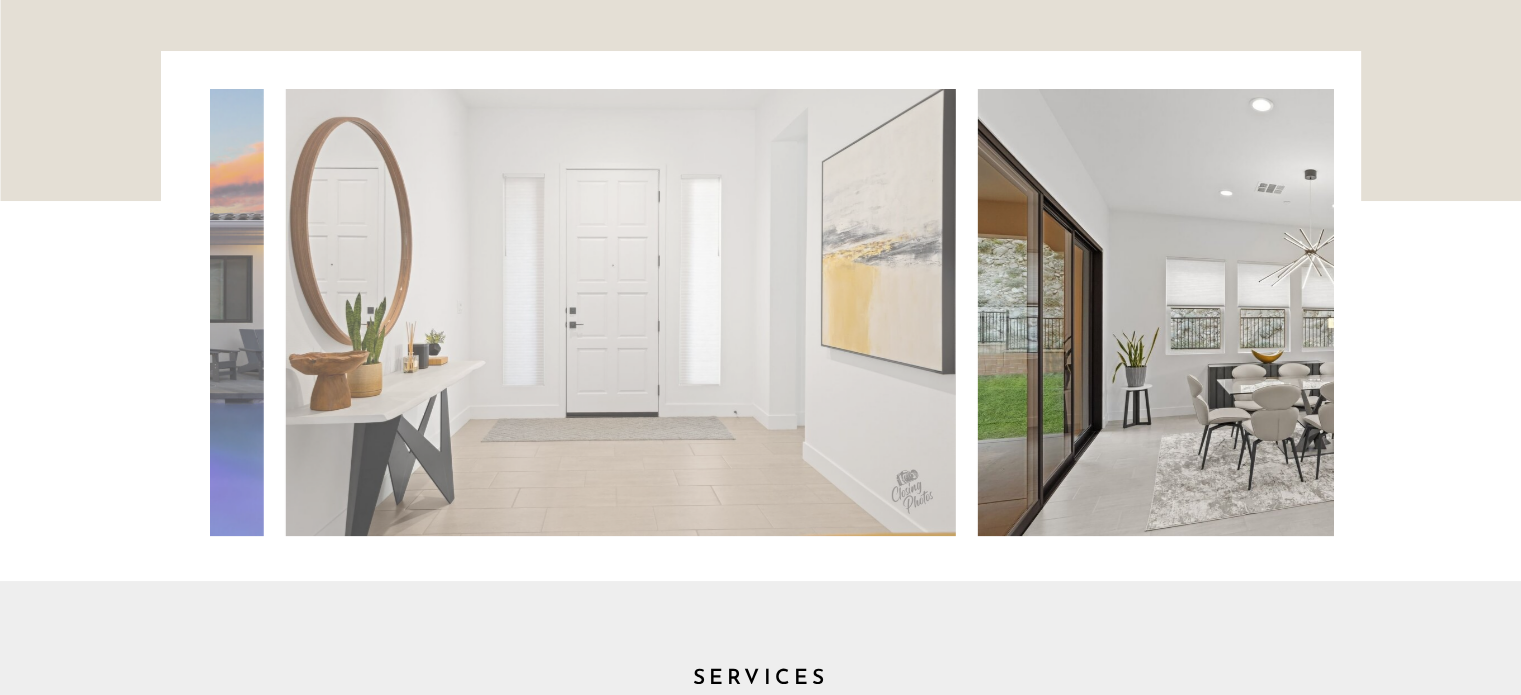 click on "Blog Real Estate Contact Branding Portfolio About Home menu Contact Blog Real Estate Branding Portfolio About Home CLOSING PHOTOS CLOSING PHOTOS Prices & Book online PHOTOGRAPHY Clean lines, beautiful light, editorial framing. Cinematic property tours and social media reels.  See more on  Youtube VIDEOGRAPHY AERIAL/DRONE home, Property neighborhood and amenities. ON LOCATION + VIRTUAL TWILIGHT 3D TOURS MATTERPORT + ZILLOW FLOORPLANS 2D included in all packages VIRTUAL STAGING furniture removal staging virtual remodel SERVICES
Prices & Book online Quick Response When we work together, I operate like an extension of your team: responsive and reliable. Intentional Process Every shoot starts with a walk-through to align on priorities, fix small details, and reduce stress—for you and your clients. Refined Visuals Clean lines, natural light. Editorial framing. Photos and video that feel elevated, warm, and ready to impress. Smart Prep Confident On-Camera Support Reliable Partnership I wrote a  blog post ." at bounding box center [760, 4985] 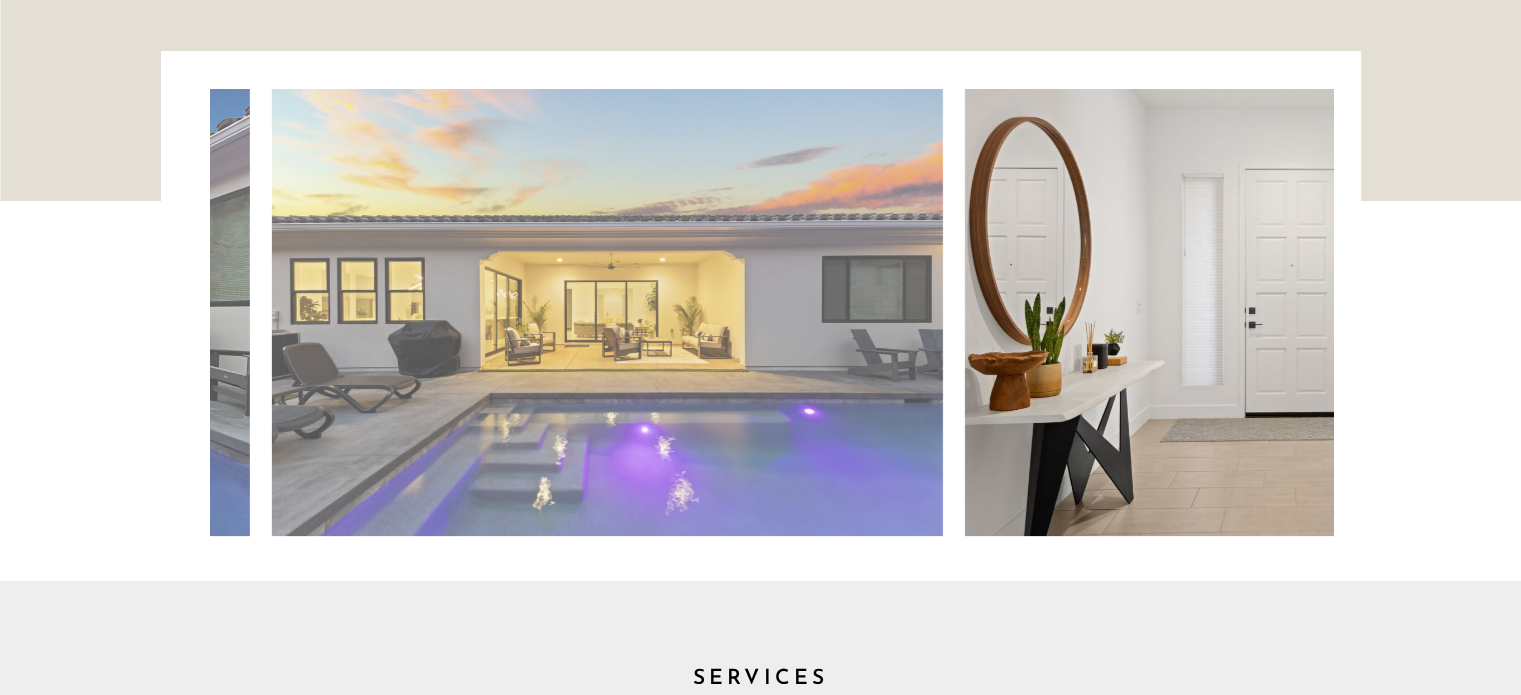 click at bounding box center [1299, 312] 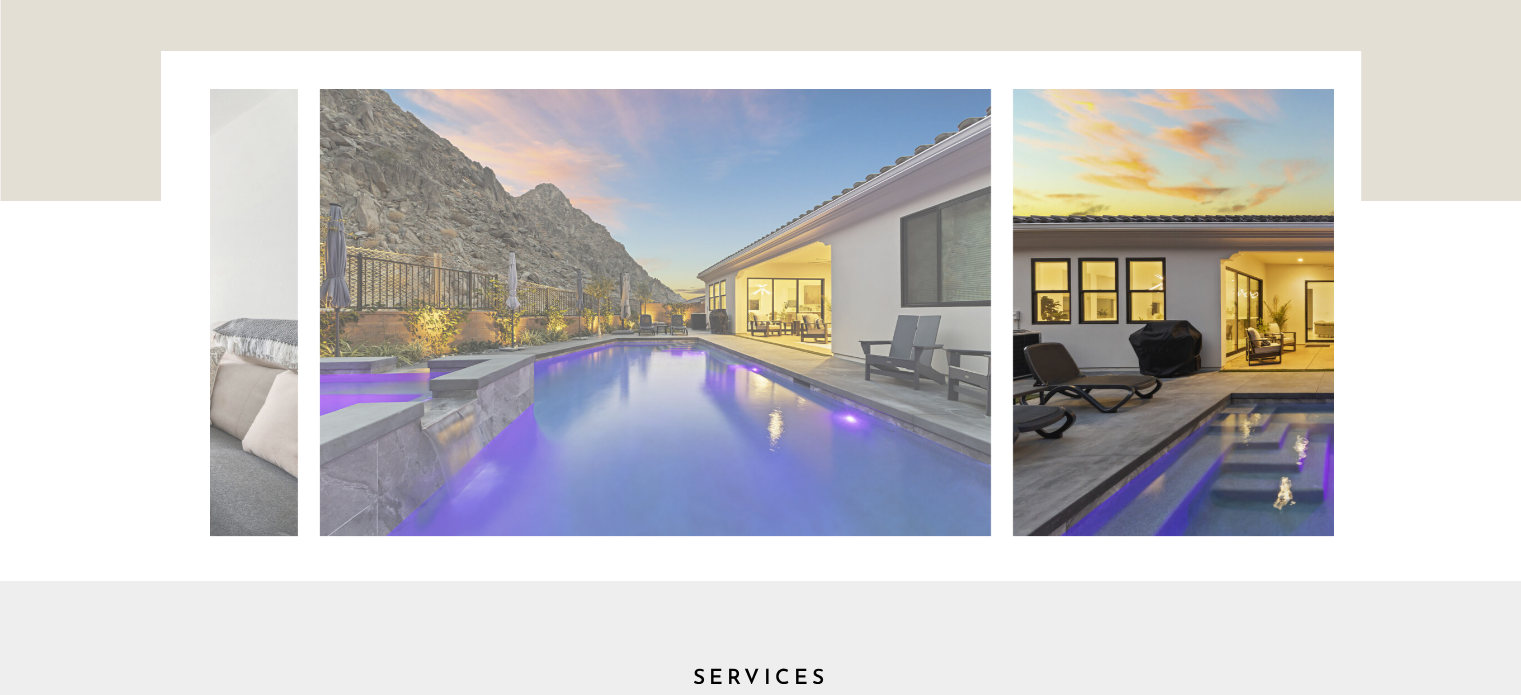 click at bounding box center [1348, 312] 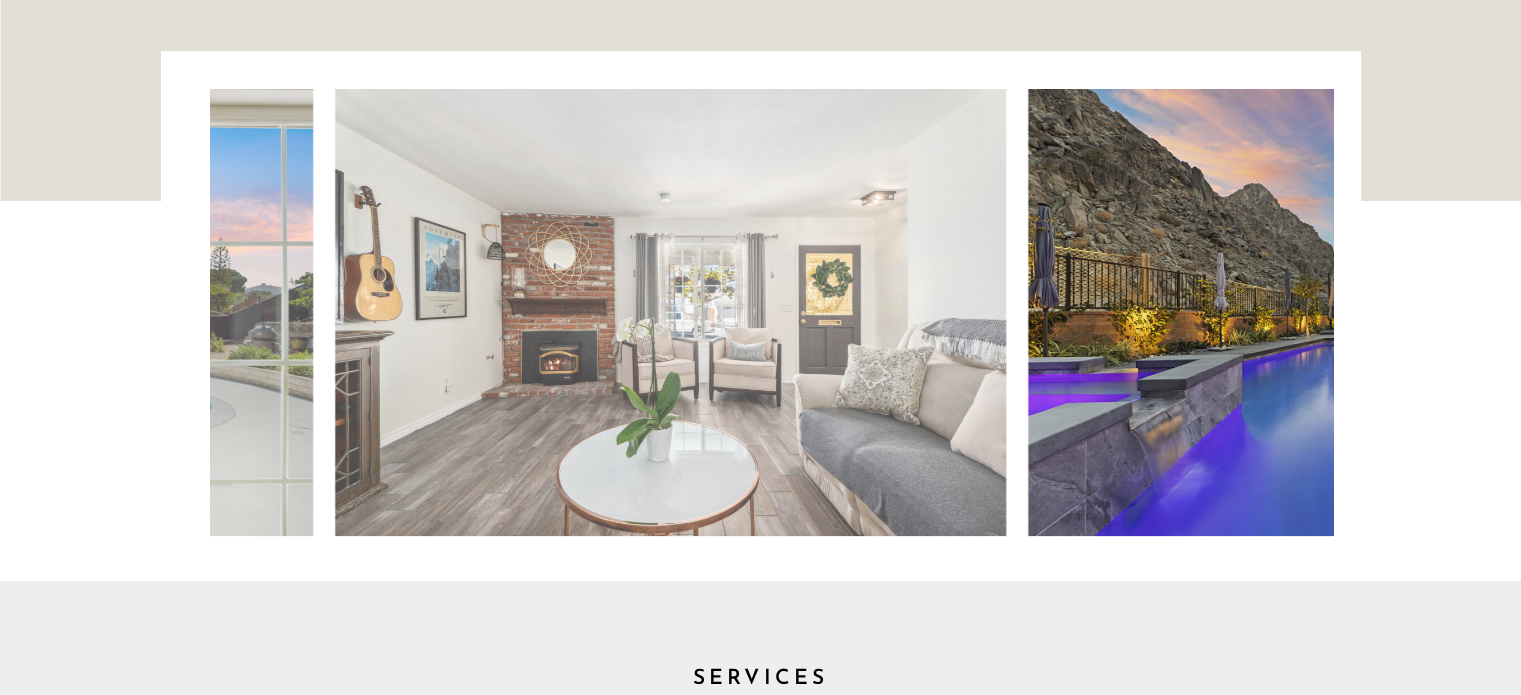 click at bounding box center (1363, 312) 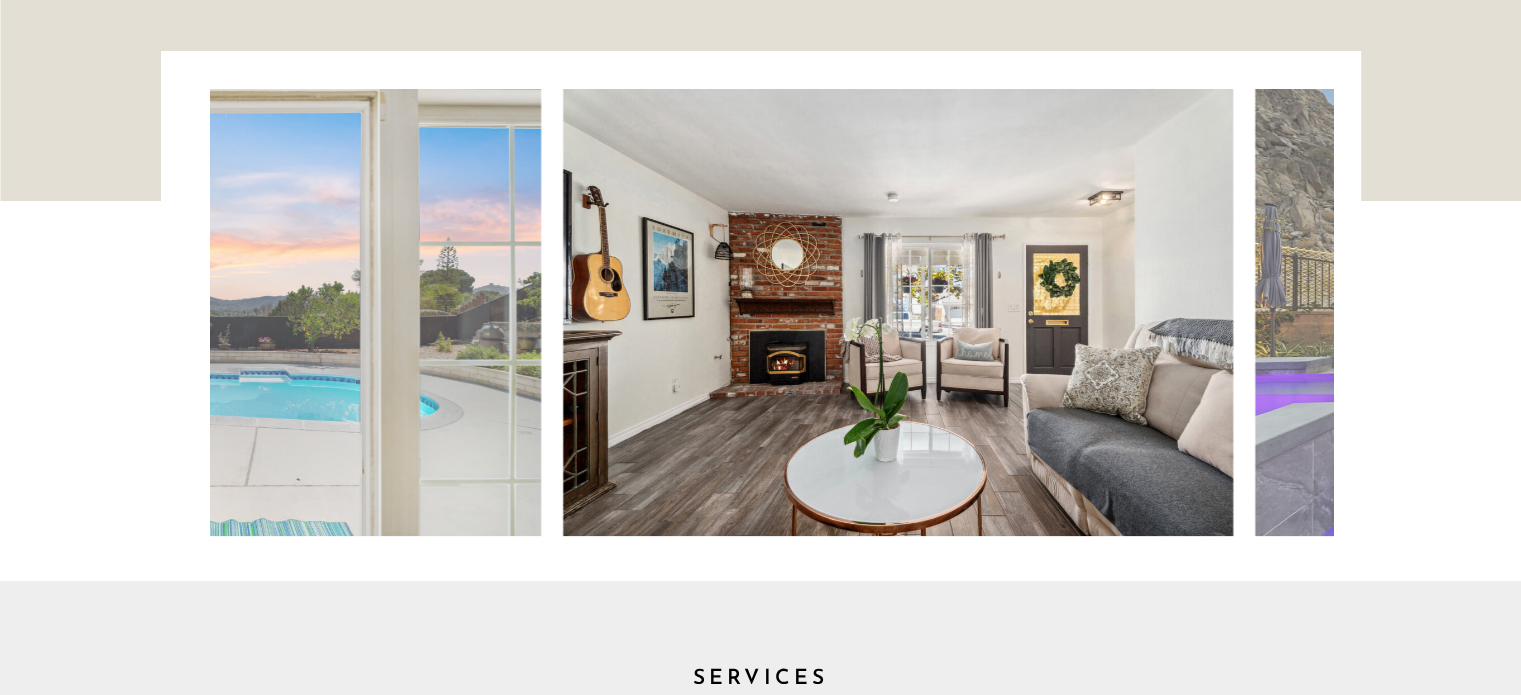 click at bounding box center [898, 312] 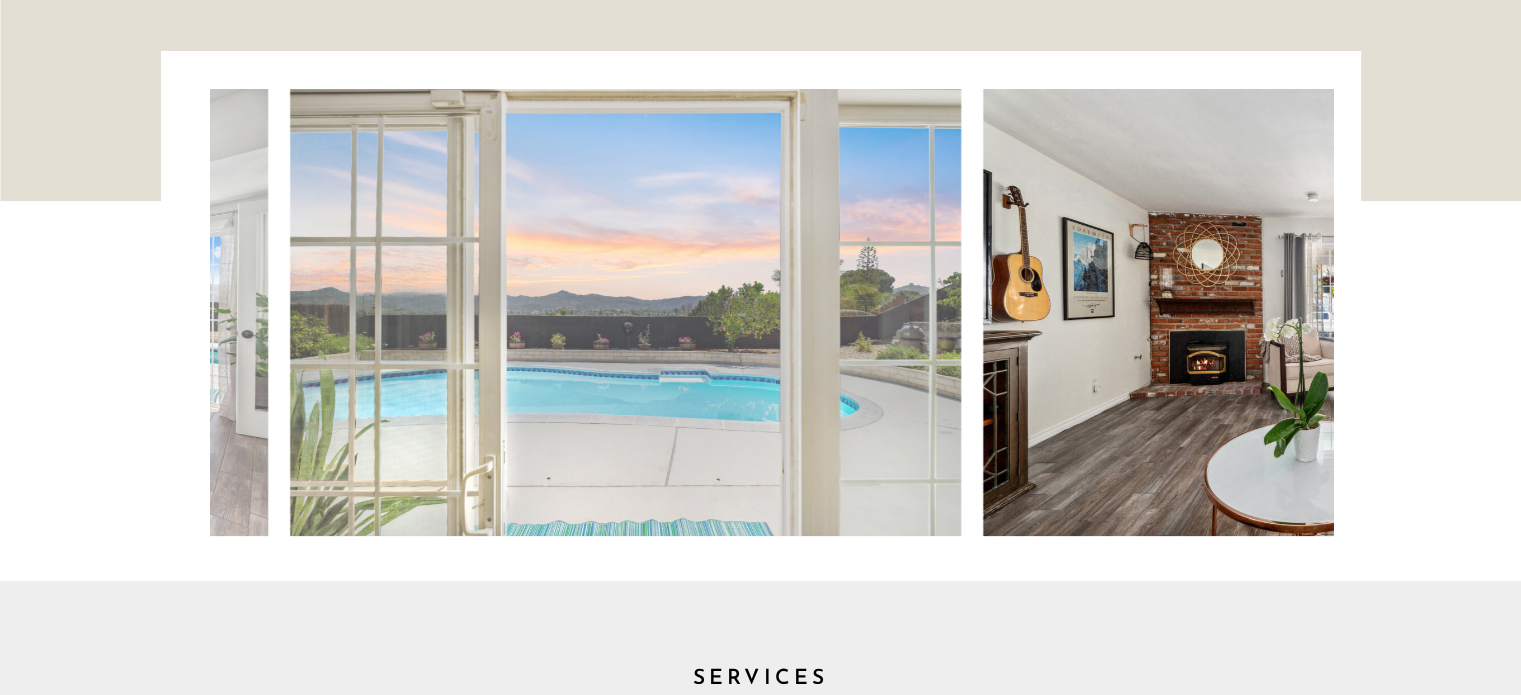 click at bounding box center (1318, 312) 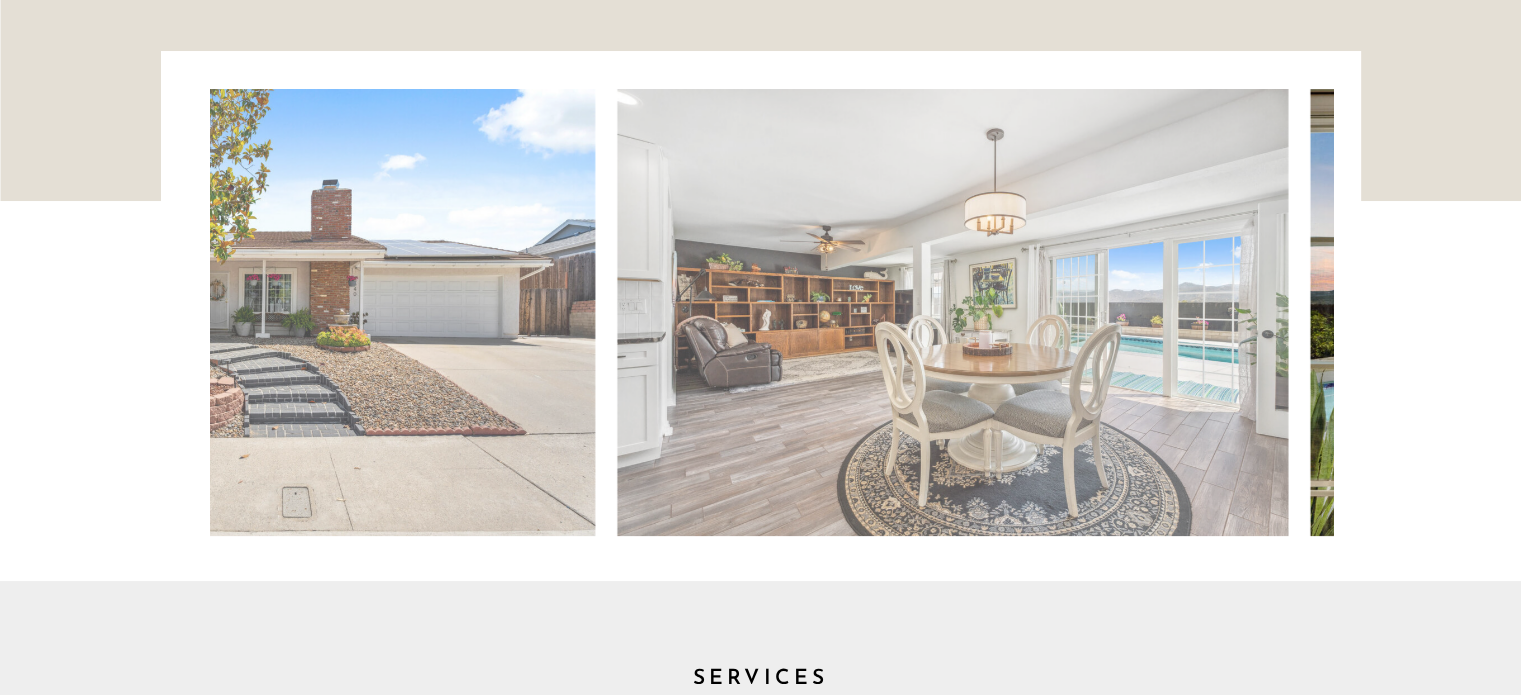 click on "Blog Real Estate Contact Branding Portfolio About Home menu Contact Blog Real Estate Branding Portfolio About Home CLOSING PHOTOS CLOSING PHOTOS Prices & Book online PHOTOGRAPHY Clean lines, beautiful light, editorial framing. Cinematic property tours and social media reels.  See more on  Youtube VIDEOGRAPHY AERIAL/DRONE home, Property neighborhood and amenities. ON LOCATION + VIRTUAL TWILIGHT 3D TOURS MATTERPORT + ZILLOW FLOORPLANS 2D included in all packages VIRTUAL STAGING furniture removal staging virtual remodel SERVICES
Prices & Book online Quick Response When we work together, I operate like an extension of your team: responsive and reliable. Intentional Process Every shoot starts with a walk-through to align on priorities, fix small details, and reduce stress—for you and your clients. Refined Visuals Clean lines, natural light. Editorial framing. Photos and video that feel elevated, warm, and ready to impress. Smart Prep Confident On-Camera Support Reliable Partnership" at bounding box center [760, 4985] 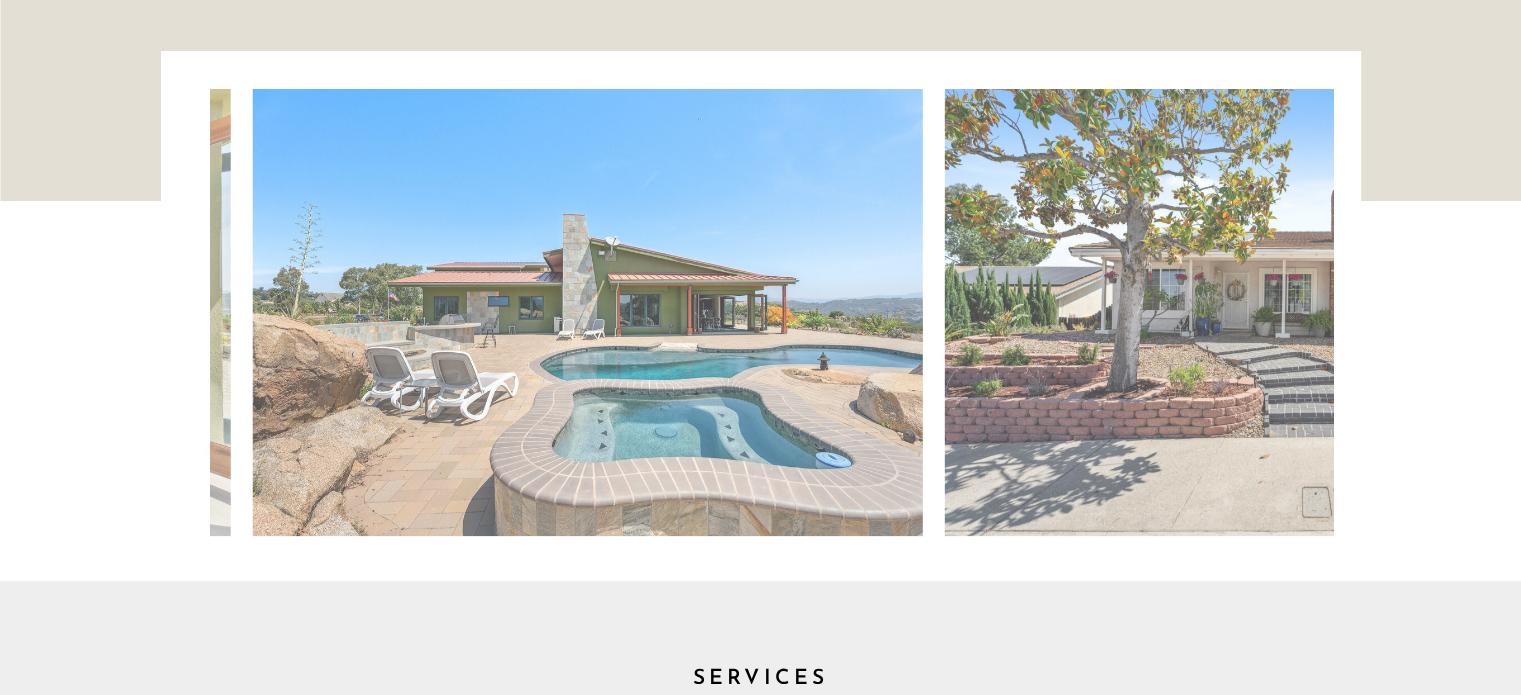 click on "Blog Real Estate Contact Branding Portfolio About Home menu Contact Blog Real Estate Branding Portfolio About Home CLOSING PHOTOS CLOSING PHOTOS Prices & Book online PHOTOGRAPHY Clean lines, beautiful light, editorial framing. Cinematic property tours and social media reels.  See more on  Youtube VIDEOGRAPHY AERIAL/DRONE home, Property neighborhood and amenities. ON LOCATION + VIRTUAL TWILIGHT 3D TOURS MATTERPORT + ZILLOW FLOORPLANS 2D included in all packages VIRTUAL STAGING furniture removal staging virtual remodel SERVICES
Prices & Book online Quick Response When we work together, I operate like an extension of your team: responsive and reliable. Intentional Process Every shoot starts with a walk-through to align on priorities, fix small details, and reduce stress—for you and your clients. Refined Visuals Clean lines, natural light. Editorial framing. Photos and video that feel elevated, warm, and ready to impress. Smart Prep Confident On-Camera Support Reliable Partnership" at bounding box center [760, 4985] 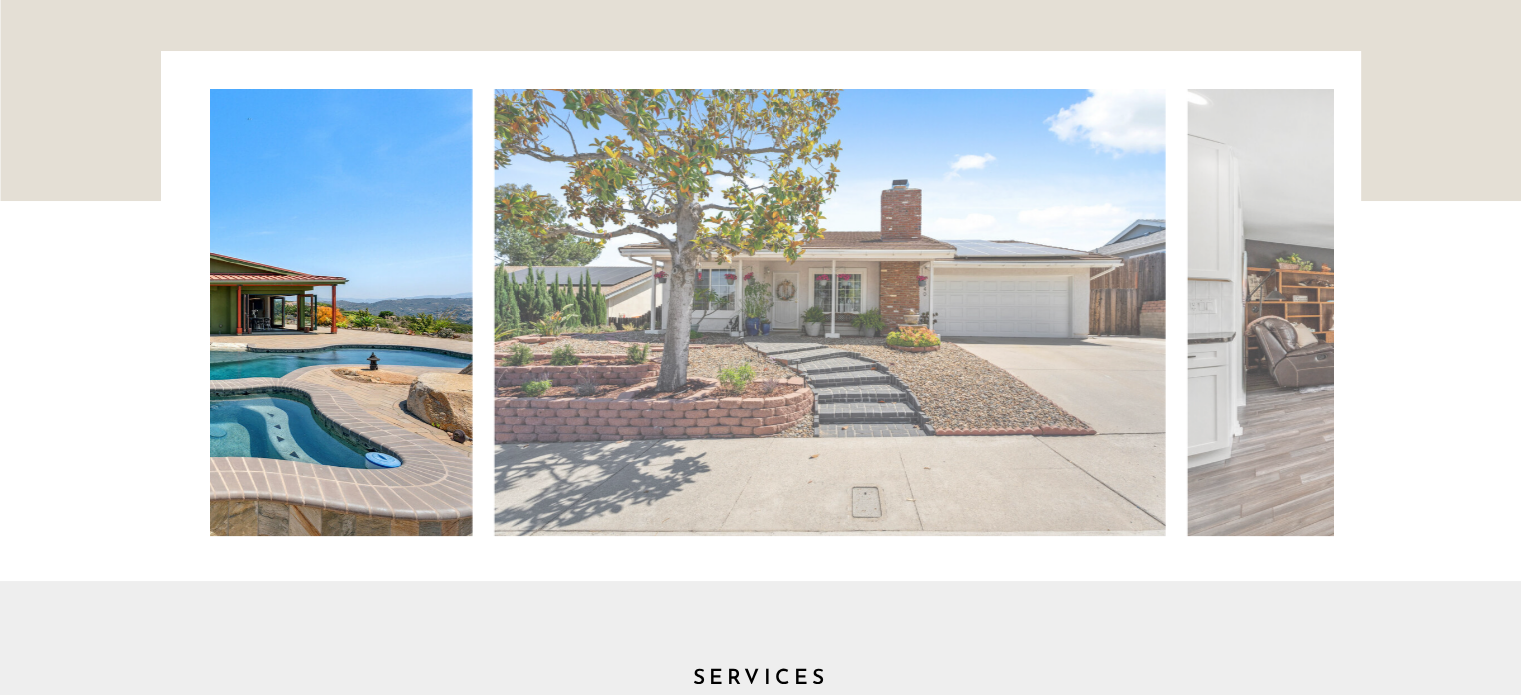 click on "Blog Real Estate Contact Branding Portfolio About Home menu Contact Blog Real Estate Branding Portfolio About Home CLOSING PHOTOS CLOSING PHOTOS Prices & Book online PHOTOGRAPHY Clean lines, beautiful light, editorial framing. Cinematic property tours and social media reels.  See more on  Youtube VIDEOGRAPHY AERIAL/DRONE home, Property neighborhood and amenities. ON LOCATION + VIRTUAL TWILIGHT 3D TOURS MATTERPORT + ZILLOW FLOORPLANS 2D included in all packages VIRTUAL STAGING furniture removal staging virtual remodel SERVICES
Prices & Book online Quick Response When we work together, I operate like an extension of your team: responsive and reliable. Intentional Process Every shoot starts with a walk-through to align on priorities, fix small details, and reduce stress—for you and your clients. Refined Visuals Clean lines, natural light. Editorial framing. Photos and video that feel elevated, warm, and ready to impress. Smart Prep Confident On-Camera Support Reliable Partnership I wrote a  blog post ." at bounding box center (760, 4985) 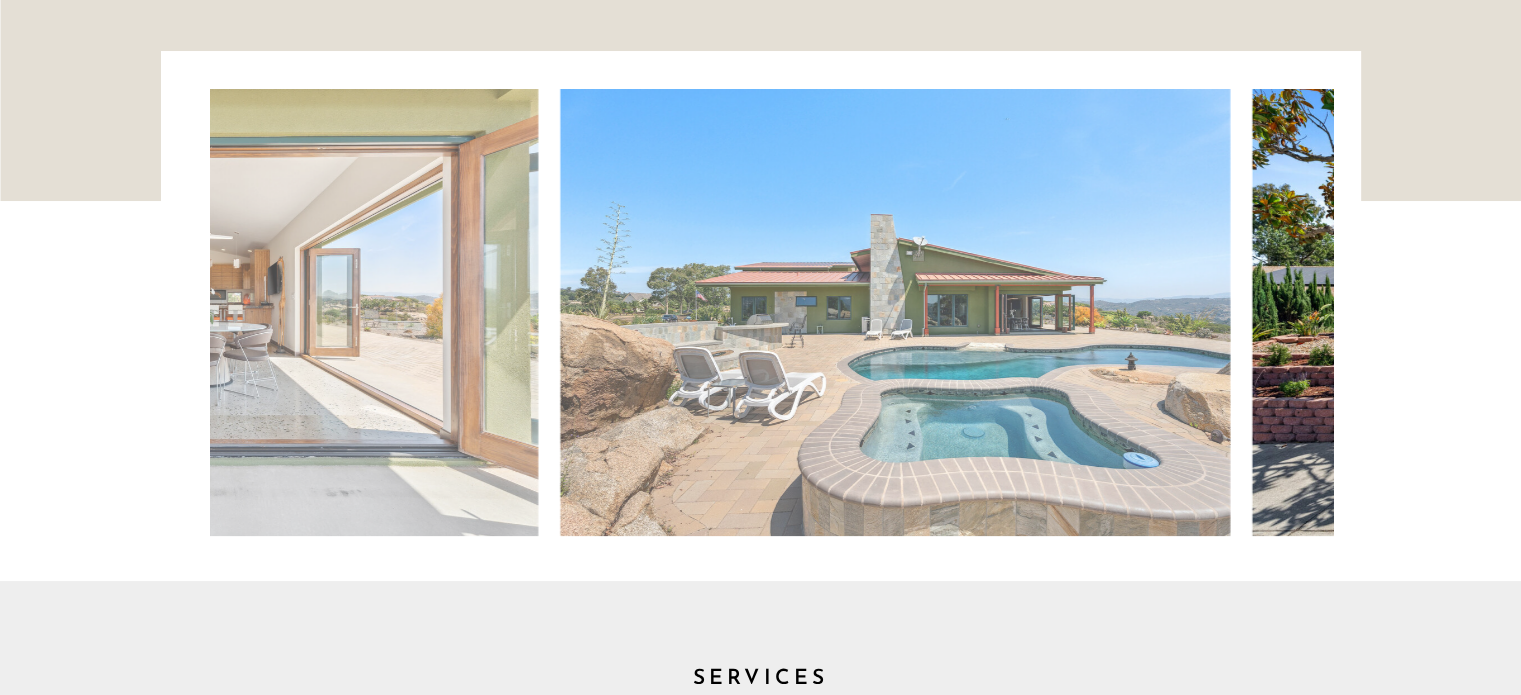 click on "Blog Real Estate Contact Branding Portfolio About Home menu Contact Blog Real Estate Branding Portfolio About Home CLOSING PHOTOS CLOSING PHOTOS Prices & Book online PHOTOGRAPHY Clean lines, beautiful light, editorial framing. Cinematic property tours and social media reels.  See more on  Youtube VIDEOGRAPHY AERIAL/DRONE home, Property neighborhood and amenities. ON LOCATION + VIRTUAL TWILIGHT 3D TOURS MATTERPORT + ZILLOW FLOORPLANS 2D included in all packages VIRTUAL STAGING furniture removal staging virtual remodel SERVICES
Prices & Book online Quick Response When we work together, I operate like an extension of your team: responsive and reliable. Intentional Process Every shoot starts with a walk-through to align on priorities, fix small details, and reduce stress—for you and your clients. Refined Visuals Clean lines, natural light. Editorial framing. Photos and video that feel elevated, warm, and ready to impress. Smart Prep Confident On-Camera Support Reliable Partnership I wrote a  blog post ." at bounding box center [760, 4985] 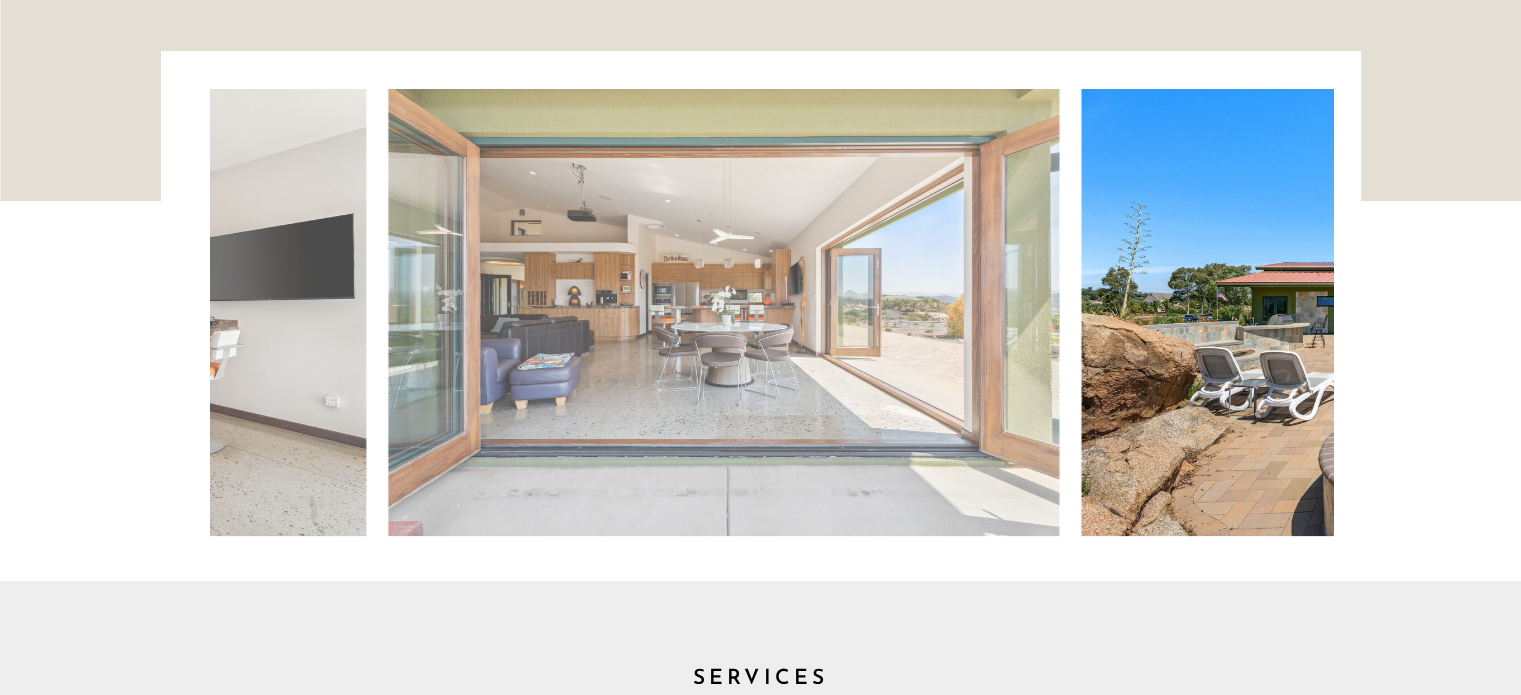 click on "Blog Real Estate Contact Branding Portfolio About Home menu Contact Blog Real Estate Branding Portfolio About Home CLOSING PHOTOS CLOSING PHOTOS Prices & Book online PHOTOGRAPHY Clean lines, beautiful light, editorial framing. Cinematic property tours and social media reels.  See more on  Youtube VIDEOGRAPHY AERIAL/DRONE home, Property neighborhood and amenities. ON LOCATION + VIRTUAL TWILIGHT 3D TOURS MATTERPORT + ZILLOW FLOORPLANS 2D included in all packages VIRTUAL STAGING furniture removal staging virtual remodel SERVICES
Prices & Book online Quick Response When we work together, I operate like an extension of your team: responsive and reliable. Intentional Process Every shoot starts with a walk-through to align on priorities, fix small details, and reduce stress—for you and your clients. Refined Visuals Clean lines, natural light. Editorial framing. Photos and video that feel elevated, warm, and ready to impress. Smart Prep Confident On-Camera Support Reliable Partnership" at bounding box center (760, 4985) 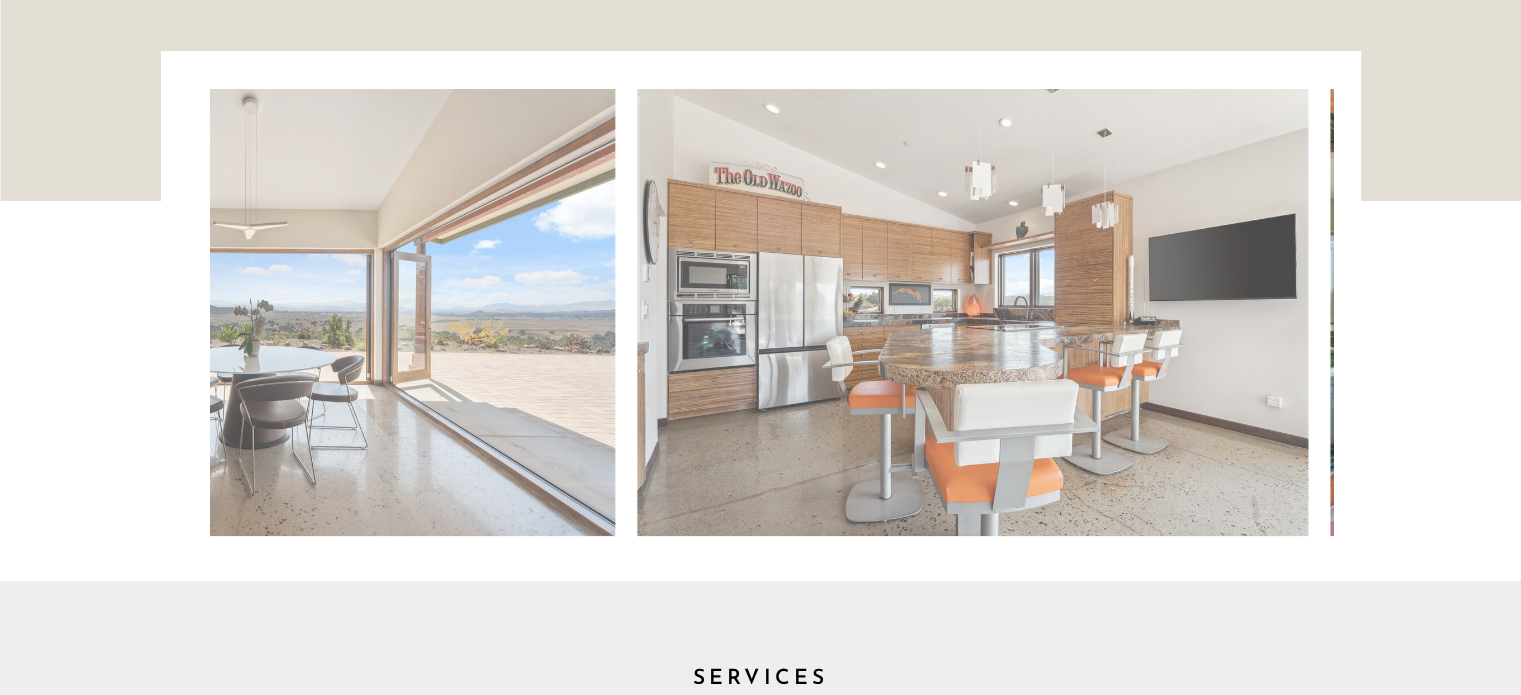 click on "Blog Real Estate Contact Branding Portfolio About Home menu Contact Blog Real Estate Branding Portfolio About Home CLOSING PHOTOS CLOSING PHOTOS Prices & Book online PHOTOGRAPHY Clean lines, beautiful light, editorial framing. Cinematic property tours and social media reels.  See more on  Youtube VIDEOGRAPHY AERIAL/DRONE home, Property neighborhood and amenities. ON LOCATION + VIRTUAL TWILIGHT 3D TOURS MATTERPORT + ZILLOW FLOORPLANS 2D included in all packages VIRTUAL STAGING furniture removal staging virtual remodel SERVICES
Prices & Book online Quick Response When we work together, I operate like an extension of your team: responsive and reliable. Intentional Process Every shoot starts with a walk-through to align on priorities, fix small details, and reduce stress—for you and your clients. Refined Visuals Clean lines, natural light. Editorial framing. Photos and video that feel elevated, warm, and ready to impress. Smart Prep Confident On-Camera Support Reliable Partnership I wrote a  blog post ." at bounding box center (760, 4985) 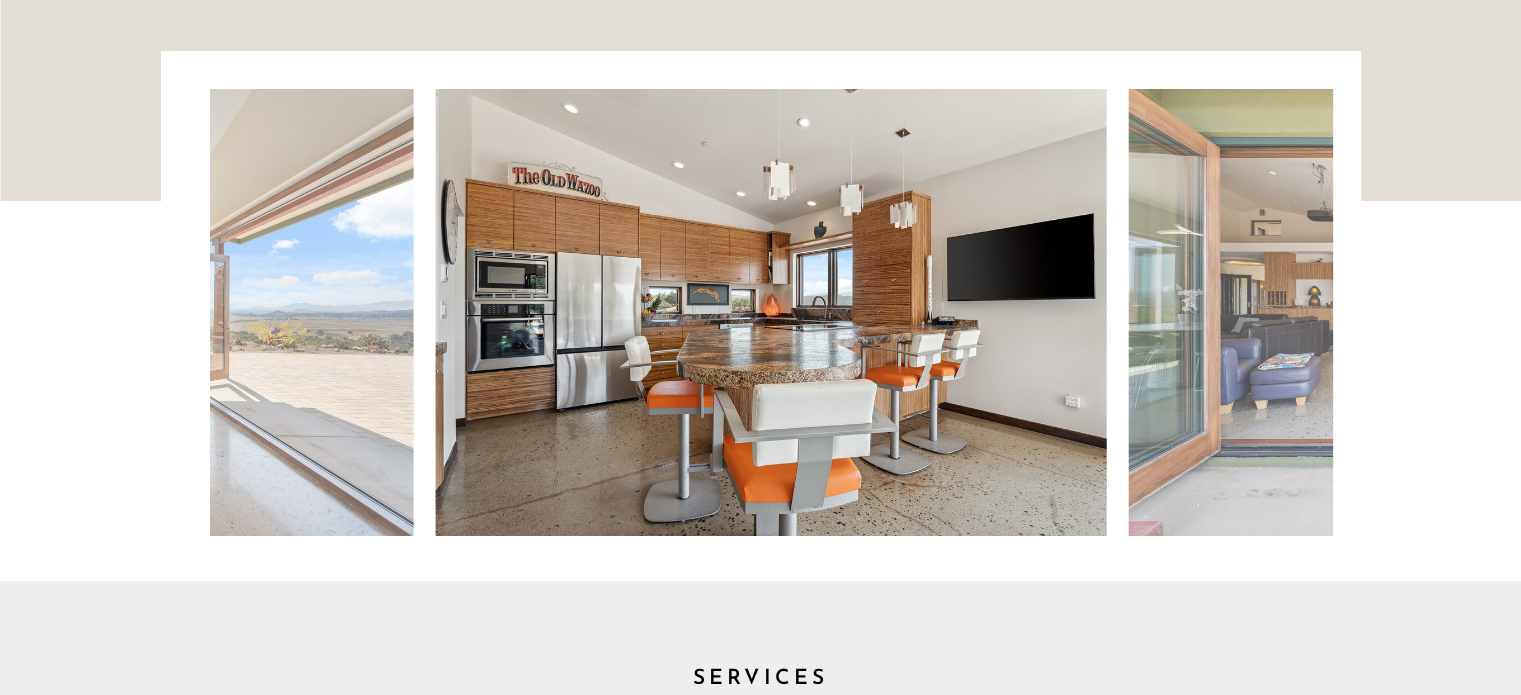 click on "Blog Real Estate Contact Branding Portfolio About Home menu Contact Blog Real Estate Branding Portfolio About Home CLOSING PHOTOS CLOSING PHOTOS Prices & Book online PHOTOGRAPHY Clean lines, beautiful light, editorial framing. Cinematic property tours and social media reels.  See more on  Youtube VIDEOGRAPHY AERIAL/DRONE home, Property neighborhood and amenities. ON LOCATION + VIRTUAL TWILIGHT 3D TOURS MATTERPORT + ZILLOW FLOORPLANS 2D included in all packages VIRTUAL STAGING furniture removal staging virtual remodel SERVICES
Prices & Book online Quick Response When we work together, I operate like an extension of your team: responsive and reliable. Intentional Process Every shoot starts with a walk-through to align on priorities, fix small details, and reduce stress—for you and your clients. Refined Visuals Clean lines, natural light. Editorial framing. Photos and video that feel elevated, warm, and ready to impress. Smart Prep Confident On-Camera Support Reliable Partnership" at bounding box center (760, 4985) 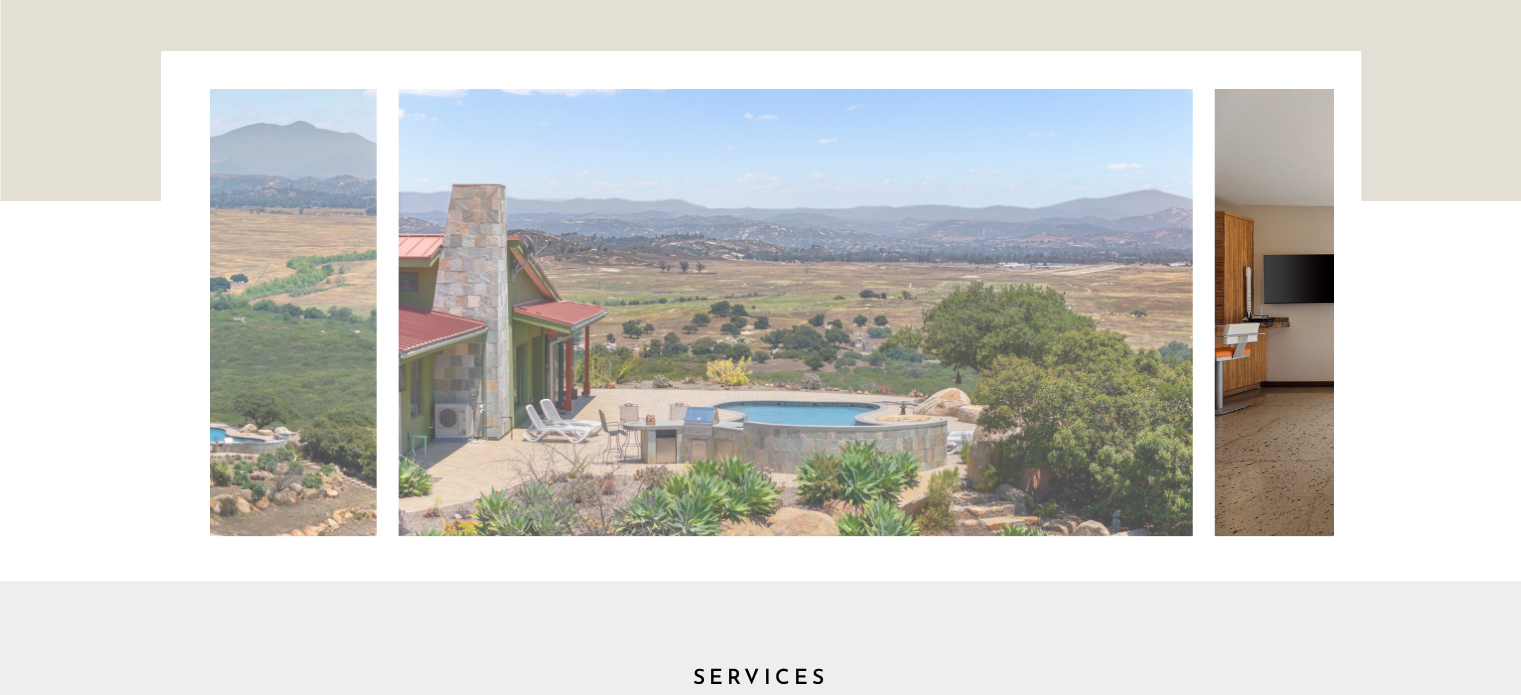 click on "Blog Real Estate Contact Branding Portfolio About Home menu Contact Blog Real Estate Branding Portfolio About Home CLOSING PHOTOS CLOSING PHOTOS Prices & Book online PHOTOGRAPHY Clean lines, beautiful light, editorial framing. Cinematic property tours and social media reels.  See more on  Youtube VIDEOGRAPHY AERIAL/DRONE home, Property neighborhood and amenities. ON LOCATION + VIRTUAL TWILIGHT 3D TOURS MATTERPORT + ZILLOW FLOORPLANS 2D included in all packages VIRTUAL STAGING furniture removal staging virtual remodel SERVICES
Prices & Book online Quick Response When we work together, I operate like an extension of your team: responsive and reliable. Intentional Process Every shoot starts with a walk-through to align on priorities, fix small details, and reduce stress—for you and your clients. Refined Visuals Clean lines, natural light. Editorial framing. Photos and video that feel elevated, warm, and ready to impress. Smart Prep Confident On-Camera Support Reliable Partnership" at bounding box center [760, 4985] 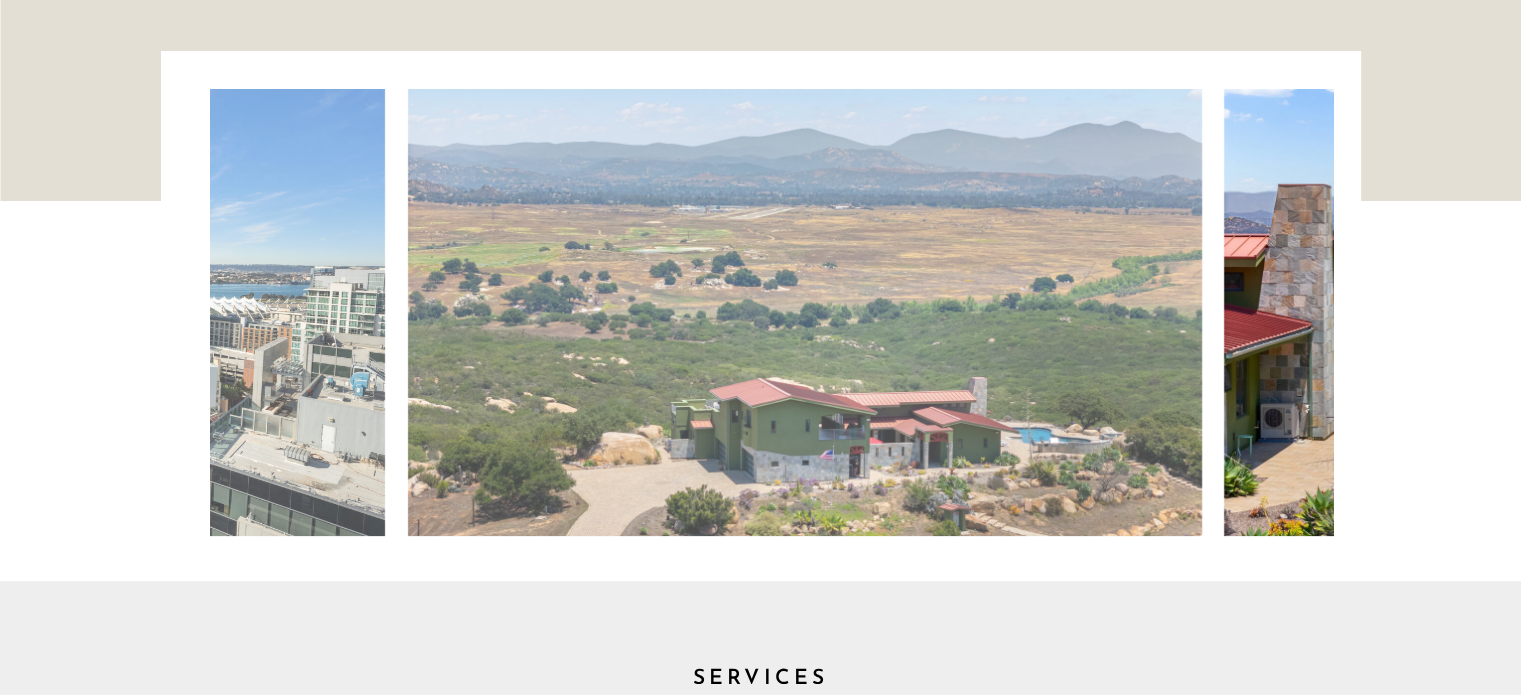 click on "Blog Real Estate Contact Branding Portfolio About Home menu Contact Blog Real Estate Branding Portfolio About Home CLOSING PHOTOS CLOSING PHOTOS Prices & Book online PHOTOGRAPHY Clean lines, beautiful light, editorial framing. Cinematic property tours and social media reels.  See more on  Youtube VIDEOGRAPHY AERIAL/DRONE home, Property neighborhood and amenities. ON LOCATION + VIRTUAL TWILIGHT 3D TOURS MATTERPORT + ZILLOW FLOORPLANS 2D included in all packages VIRTUAL STAGING furniture removal staging virtual remodel SERVICES
Prices & Book online Quick Response When we work together, I operate like an extension of your team: responsive and reliable. Intentional Process Every shoot starts with a walk-through to align on priorities, fix small details, and reduce stress—for you and your clients. Refined Visuals Clean lines, natural light. Editorial framing. Photos and video that feel elevated, warm, and ready to impress. Smart Prep Confident On-Camera Support Reliable Partnership I wrote a  blog post ." at bounding box center [760, 4985] 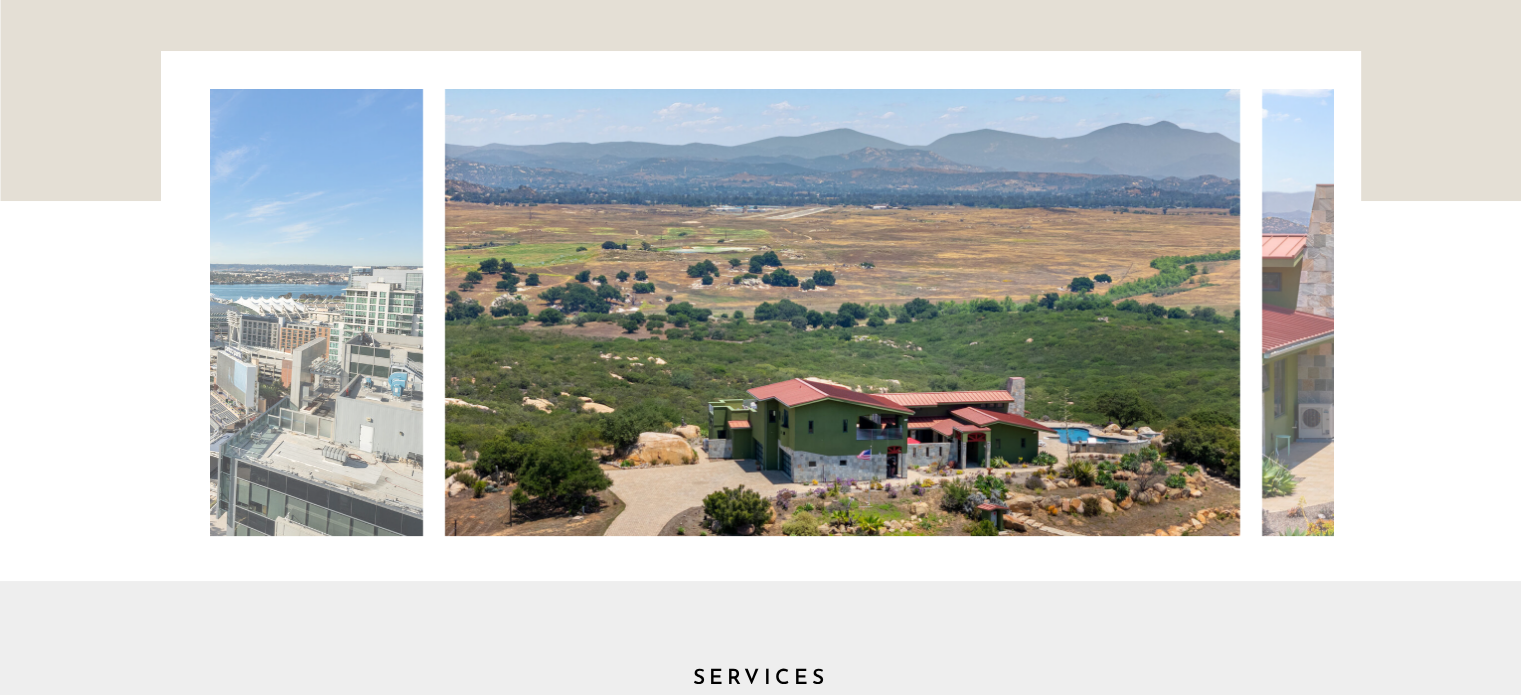 click on "Blog Real Estate Contact Branding Portfolio About Home menu Contact Blog Real Estate Branding Portfolio About Home CLOSING PHOTOS CLOSING PHOTOS Prices & Book online PHOTOGRAPHY Clean lines, beautiful light, editorial framing. Cinematic property tours and social media reels.  See more on  Youtube VIDEOGRAPHY AERIAL/DRONE home, Property neighborhood and amenities. ON LOCATION + VIRTUAL TWILIGHT 3D TOURS MATTERPORT + ZILLOW FLOORPLANS 2D included in all packages VIRTUAL STAGING furniture removal staging virtual remodel SERVICES
Prices & Book online Quick Response When we work together, I operate like an extension of your team: responsive and reliable. Intentional Process Every shoot starts with a walk-through to align on priorities, fix small details, and reduce stress—for you and your clients. Refined Visuals Clean lines, natural light. Editorial framing. Photos and video that feel elevated, warm, and ready to impress. Smart Prep Confident On-Camera Support Reliable Partnership I wrote a  blog post ." at bounding box center (760, 4985) 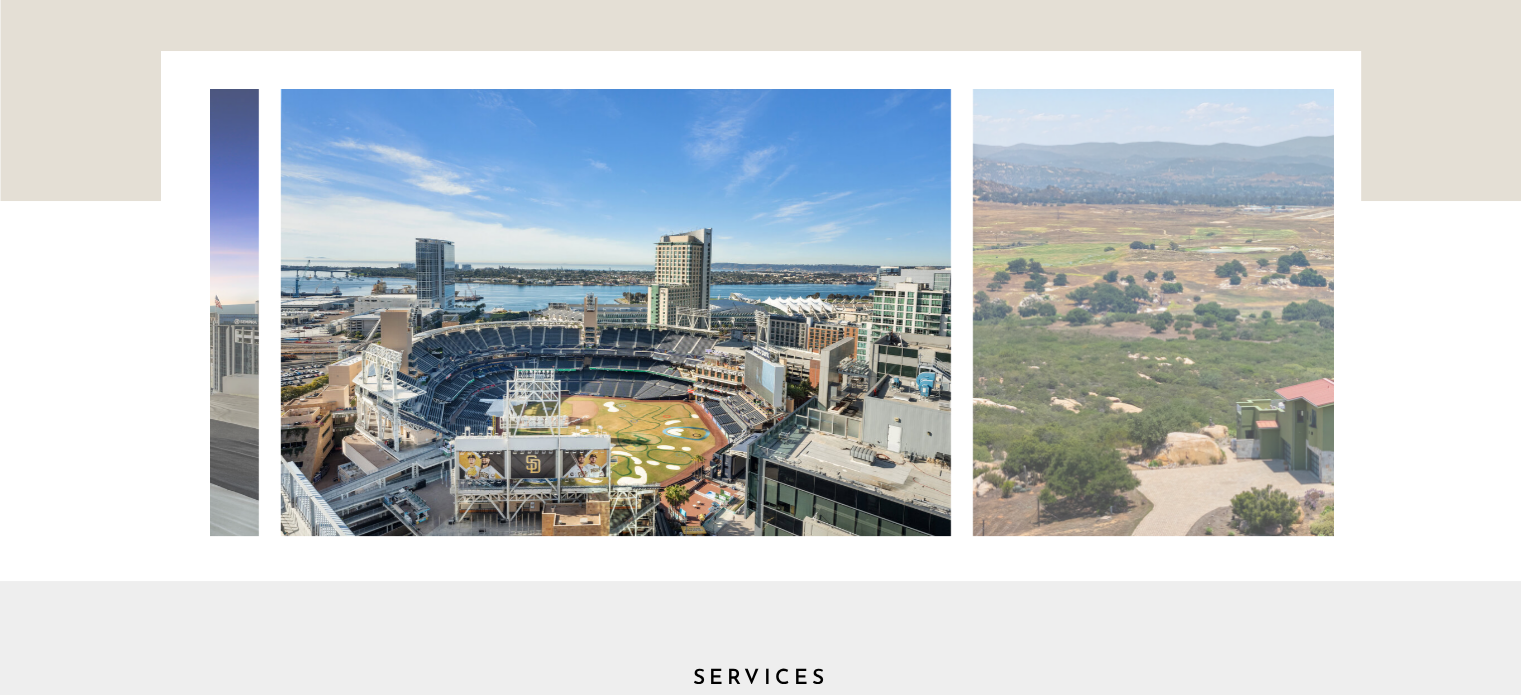 click at bounding box center [616, 312] 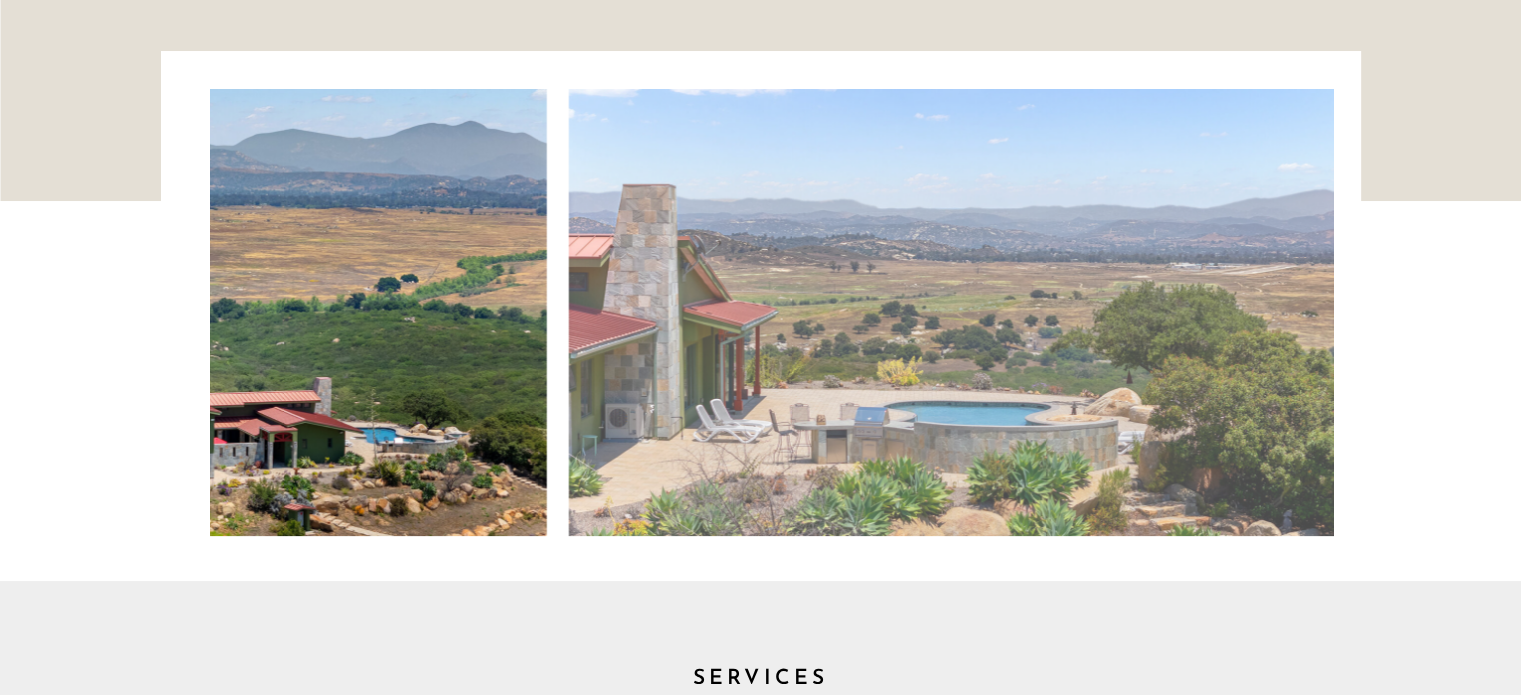 click on "Blog Real Estate Contact Branding Portfolio About Home menu Contact Blog Real Estate Branding Portfolio About Home CLOSING PHOTOS CLOSING PHOTOS Prices & Book online PHOTOGRAPHY Clean lines, beautiful light, editorial framing. Cinematic property tours and social media reels.  See more on  Youtube VIDEOGRAPHY AERIAL/DRONE home, Property neighborhood and amenities. ON LOCATION + VIRTUAL TWILIGHT 3D TOURS MATTERPORT + ZILLOW FLOORPLANS 2D included in all packages VIRTUAL STAGING furniture removal staging virtual remodel SERVICES
Prices & Book online Quick Response When we work together, I operate like an extension of your team: responsive and reliable. Intentional Process Every shoot starts with a walk-through to align on priorities, fix small details, and reduce stress—for you and your clients. Refined Visuals Clean lines, natural light. Editorial framing. Photos and video that feel elevated, warm, and ready to impress. Smart Prep Confident On-Camera Support Reliable Partnership I wrote a  blog post ." at bounding box center (760, 4985) 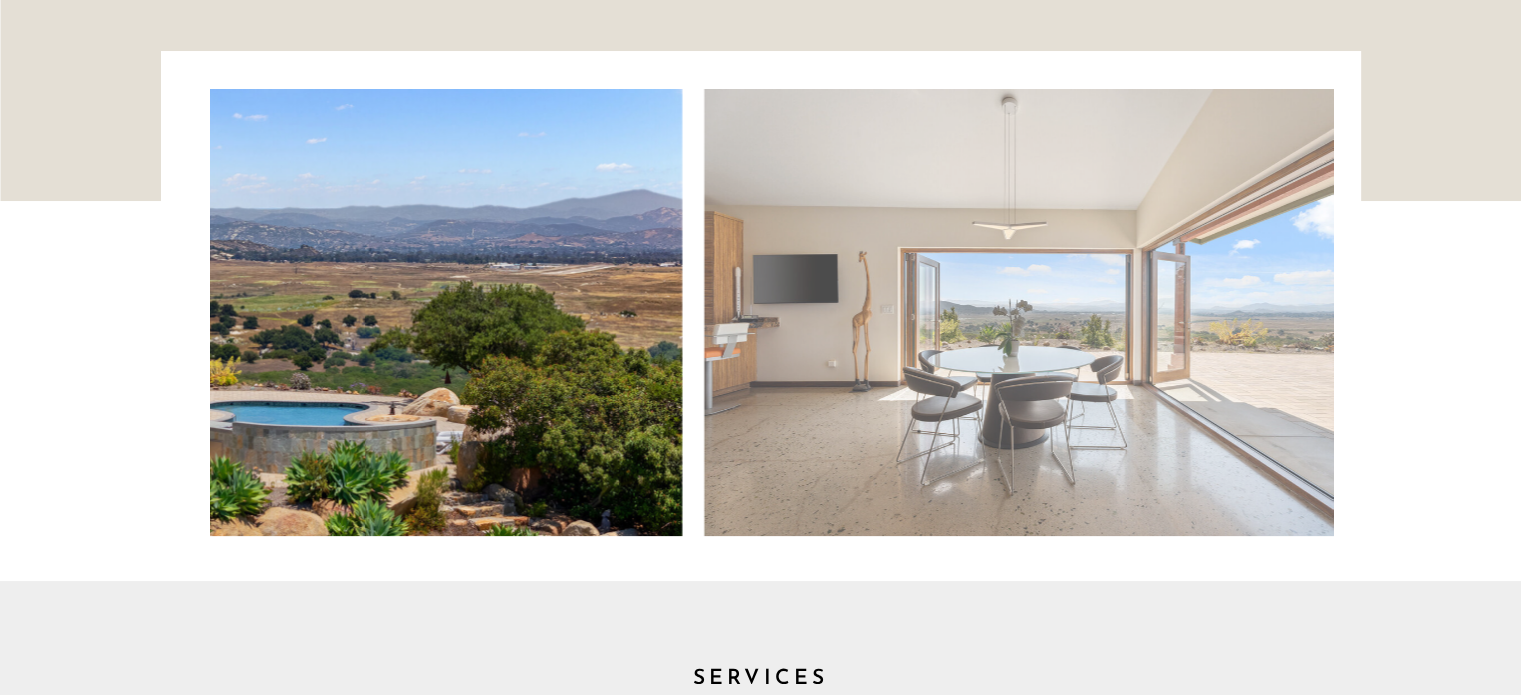 click on "Blog Real Estate Contact Branding Portfolio About Home menu Contact Blog Real Estate Branding Portfolio About Home CLOSING PHOTOS CLOSING PHOTOS Prices & Book online PHOTOGRAPHY Clean lines, beautiful light, editorial framing. Cinematic property tours and social media reels.  See more on  Youtube VIDEOGRAPHY AERIAL/DRONE home, Property neighborhood and amenities. ON LOCATION + VIRTUAL TWILIGHT 3D TOURS MATTERPORT + ZILLOW FLOORPLANS 2D included in all packages VIRTUAL STAGING furniture removal staging virtual remodel SERVICES
Prices & Book online Quick Response When we work together, I operate like an extension of your team: responsive and reliable. Intentional Process Every shoot starts with a walk-through to align on priorities, fix small details, and reduce stress—for you and your clients. Refined Visuals Clean lines, natural light. Editorial framing. Photos and video that feel elevated, warm, and ready to impress. Smart Prep Confident On-Camera Support Reliable Partnership I wrote a  blog post ." at bounding box center (760, 4985) 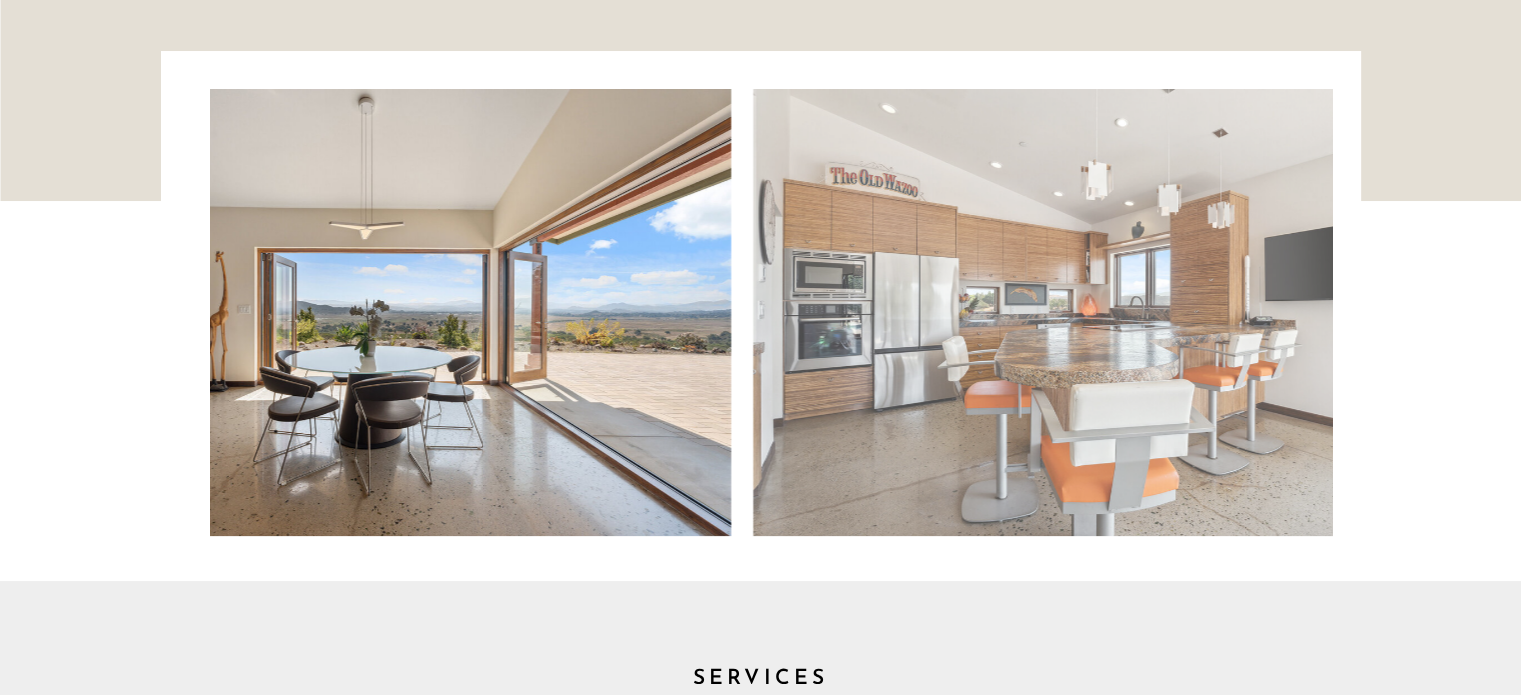 click on "Blog Real Estate Contact Branding Portfolio About Home menu Contact Blog Real Estate Branding Portfolio About Home CLOSING PHOTOS CLOSING PHOTOS Prices & Book online PHOTOGRAPHY Clean lines, beautiful light, editorial framing. Cinematic property tours and social media reels.  See more on  Youtube VIDEOGRAPHY AERIAL/DRONE home, Property neighborhood and amenities. ON LOCATION + VIRTUAL TWILIGHT 3D TOURS MATTERPORT + ZILLOW FLOORPLANS 2D included in all packages VIRTUAL STAGING furniture removal staging virtual remodel SERVICES
Prices & Book online Quick Response When we work together, I operate like an extension of your team: responsive and reliable. Intentional Process Every shoot starts with a walk-through to align on priorities, fix small details, and reduce stress—for you and your clients. Refined Visuals Clean lines, natural light. Editorial framing. Photos and video that feel elevated, warm, and ready to impress. Smart Prep Confident On-Camera Support Reliable Partnership I wrote a  blog post ." at bounding box center (760, 4985) 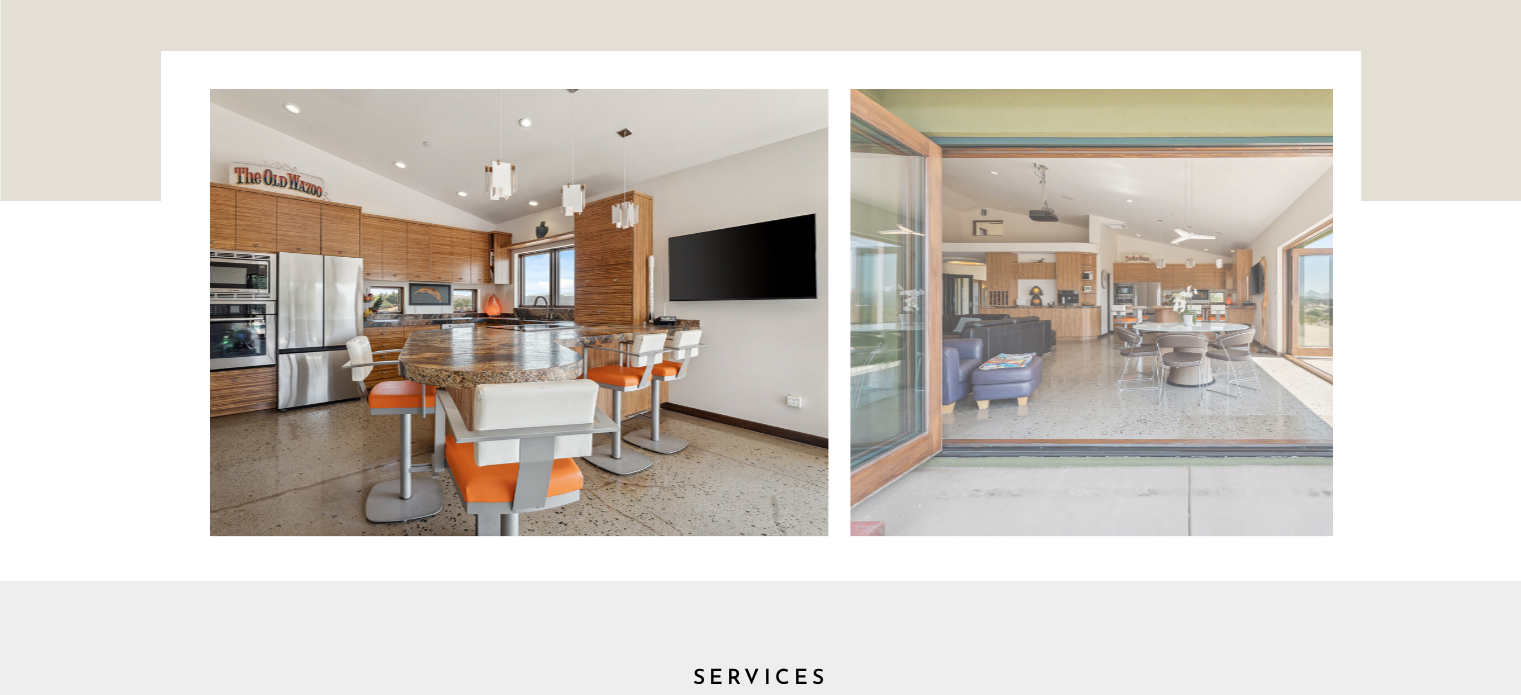 click at bounding box center [492, 312] 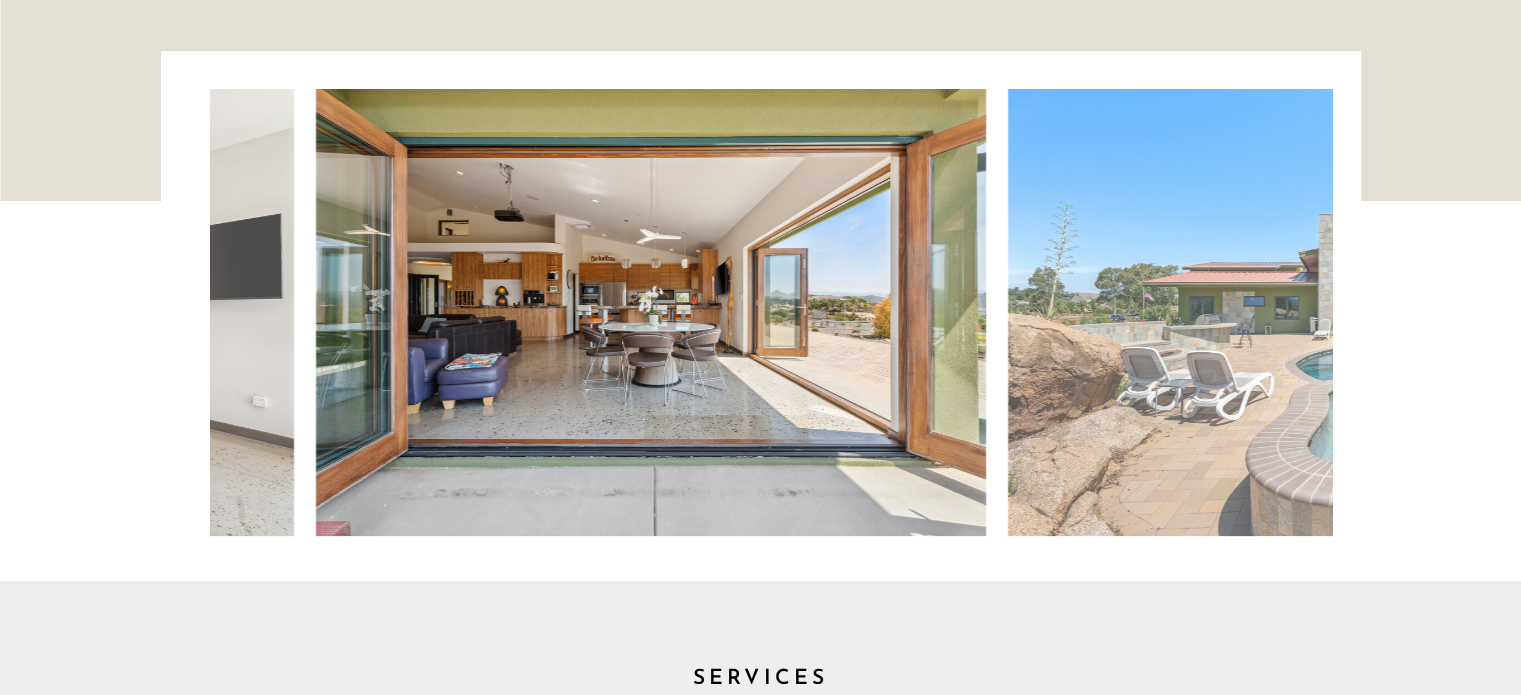 click on "Blog Real Estate Contact Branding Portfolio About Home menu Contact Blog Real Estate Branding Portfolio About Home CLOSING PHOTOS CLOSING PHOTOS Prices & Book online PHOTOGRAPHY Clean lines, beautiful light, editorial framing. Cinematic property tours and social media reels.  See more on  Youtube VIDEOGRAPHY AERIAL/DRONE home, Property neighborhood and amenities. ON LOCATION + VIRTUAL TWILIGHT 3D TOURS MATTERPORT + ZILLOW FLOORPLANS 2D included in all packages VIRTUAL STAGING furniture removal staging virtual remodel SERVICES
Prices & Book online Quick Response When we work together, I operate like an extension of your team: responsive and reliable. Intentional Process Every shoot starts with a walk-through to align on priorities, fix small details, and reduce stress—for you and your clients. Refined Visuals Clean lines, natural light. Editorial framing. Photos and video that feel elevated, warm, and ready to impress. Smart Prep Confident On-Camera Support Reliable Partnership I wrote a  blog post ." at bounding box center [760, 4985] 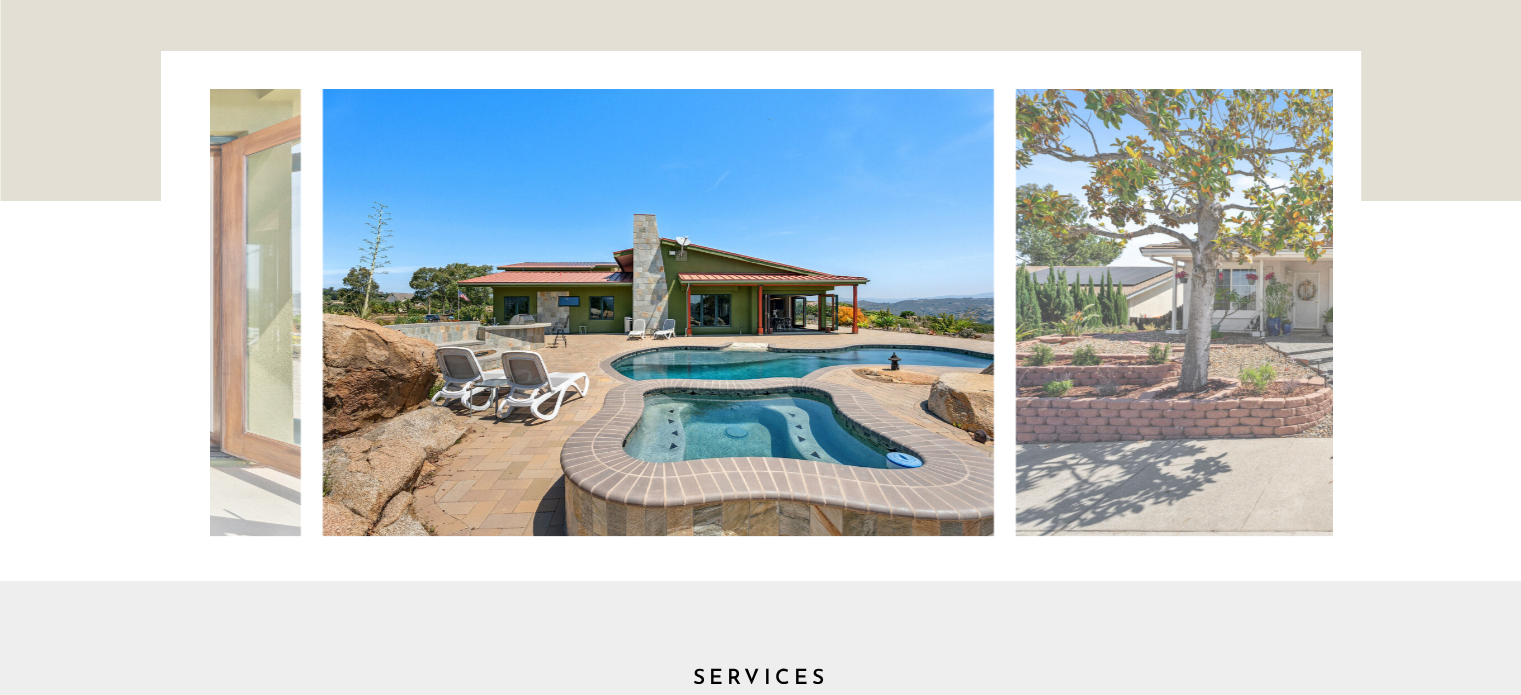 click on "Blog Real Estate Contact Branding Portfolio About Home menu Contact Blog Real Estate Branding Portfolio About Home CLOSING PHOTOS CLOSING PHOTOS Prices & Book online PHOTOGRAPHY Clean lines, beautiful light, editorial framing. Cinematic property tours and social media reels.  See more on  Youtube VIDEOGRAPHY AERIAL/DRONE home, Property neighborhood and amenities. ON LOCATION + VIRTUAL TWILIGHT 3D TOURS MATTERPORT + ZILLOW FLOORPLANS 2D included in all packages VIRTUAL STAGING furniture removal staging virtual remodel SERVICES
Prices & Book online Quick Response When we work together, I operate like an extension of your team: responsive and reliable. Intentional Process Every shoot starts with a walk-through to align on priorities, fix small details, and reduce stress—for you and your clients. Refined Visuals Clean lines, natural light. Editorial framing. Photos and video that feel elevated, warm, and ready to impress. Smart Prep Confident On-Camera Support Reliable Partnership I wrote a  blog post ." at bounding box center (760, 4985) 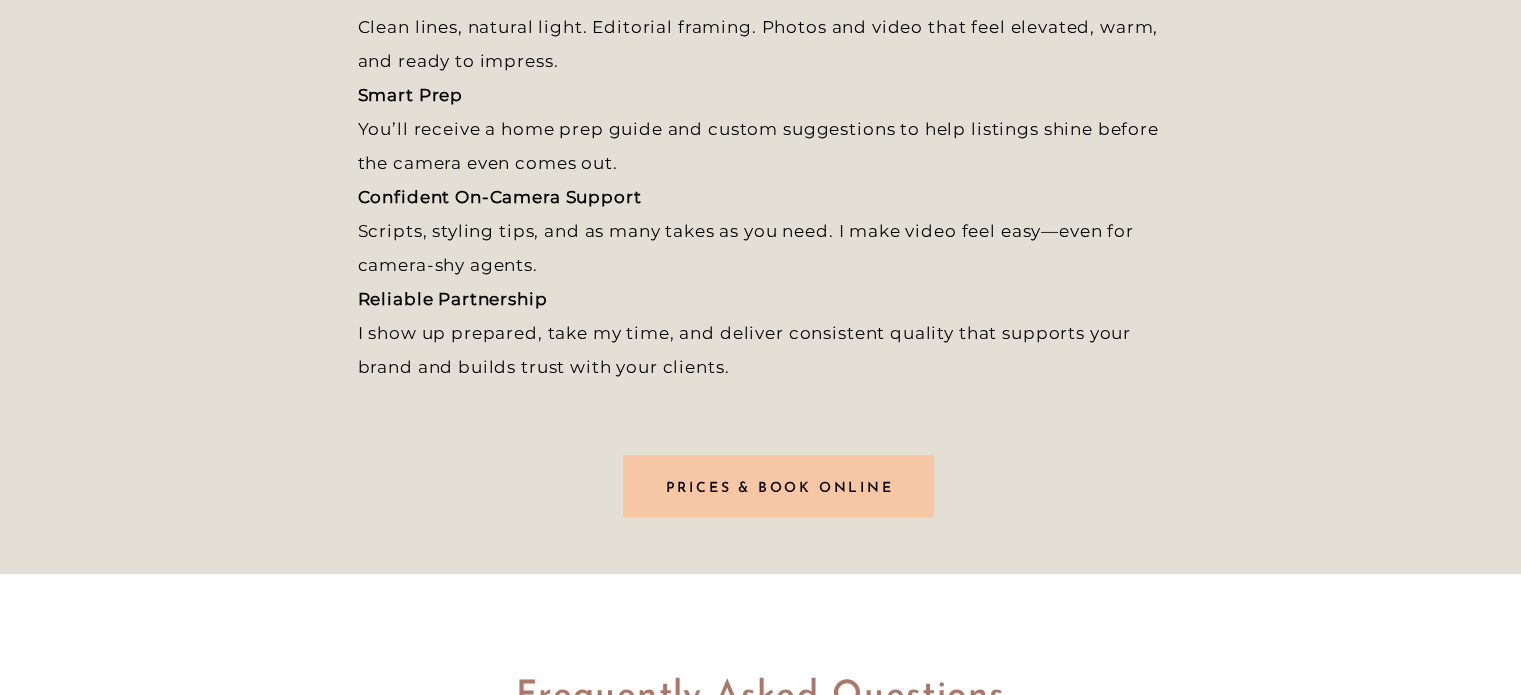 scroll, scrollTop: 1800, scrollLeft: 0, axis: vertical 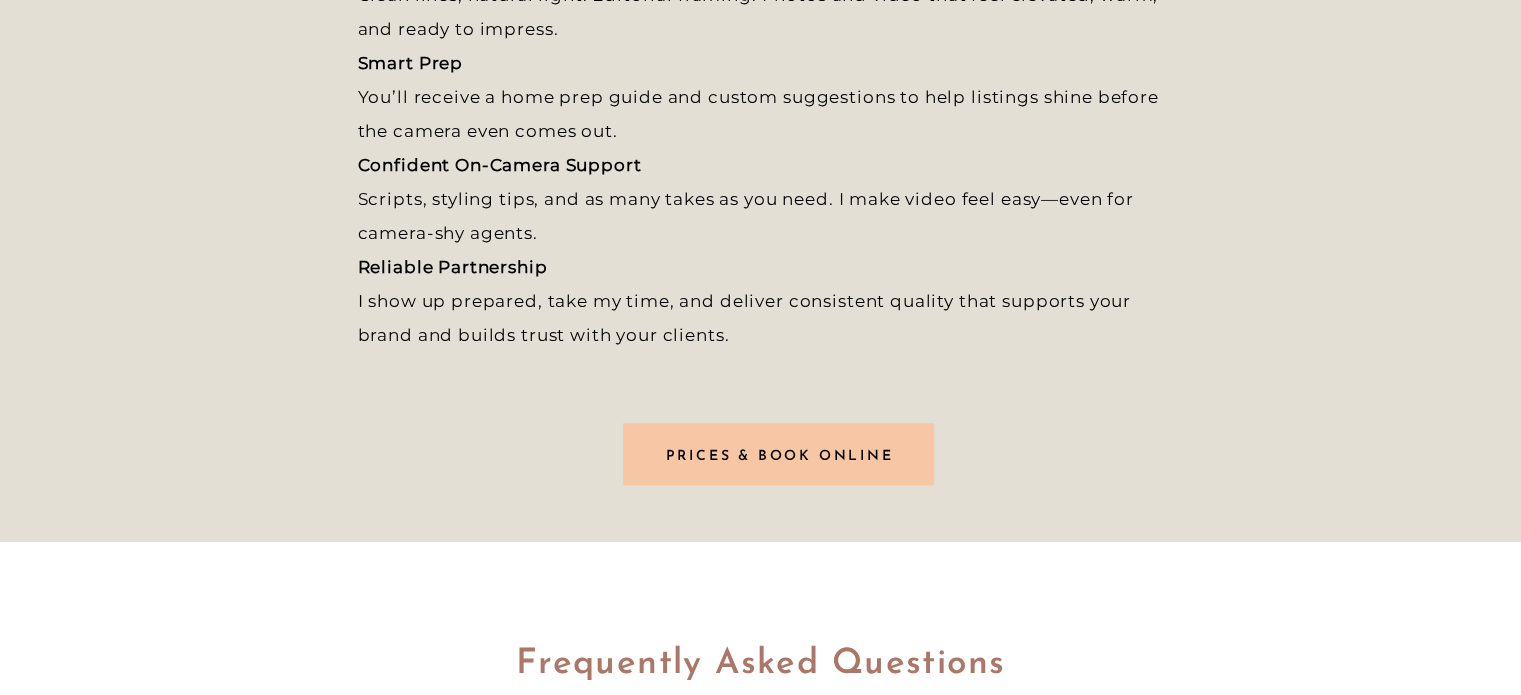 click on "Prices & Book online" at bounding box center [780, 454] 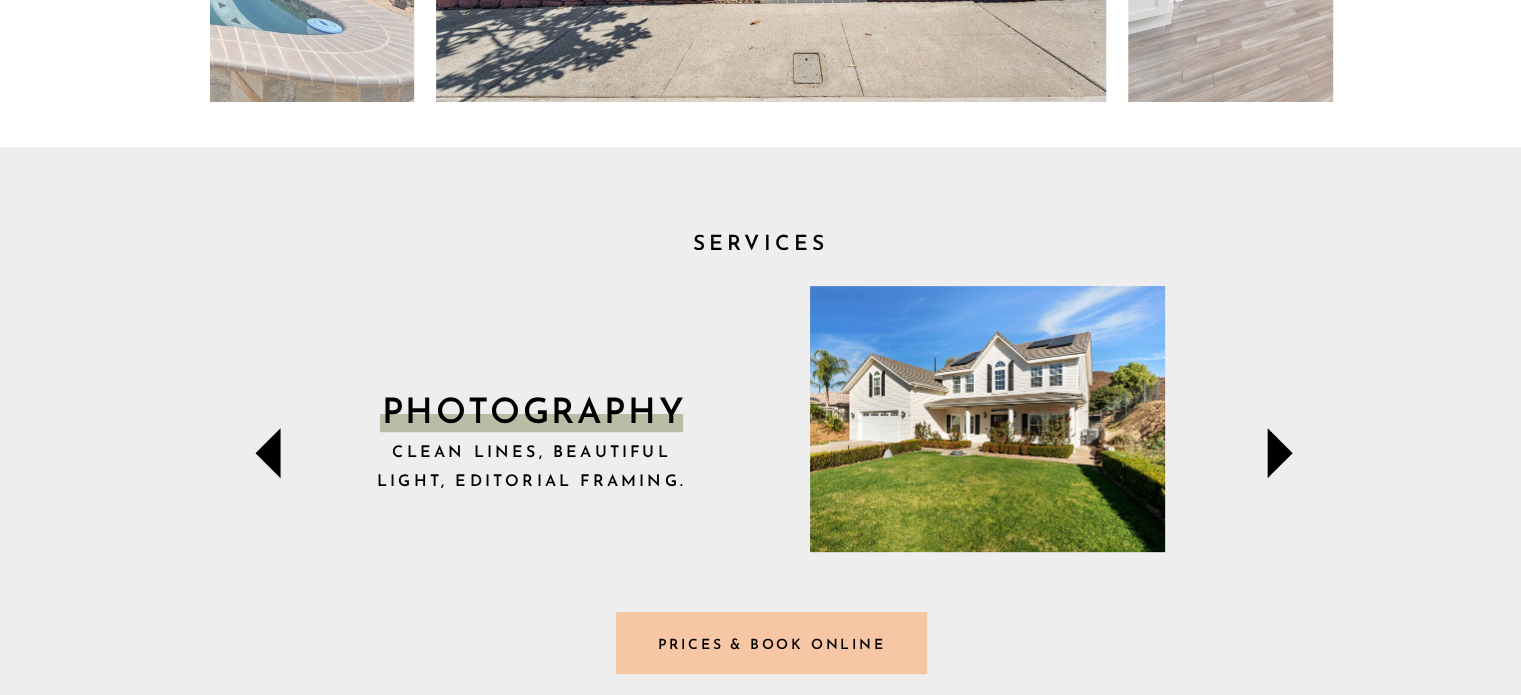 scroll, scrollTop: 500, scrollLeft: 0, axis: vertical 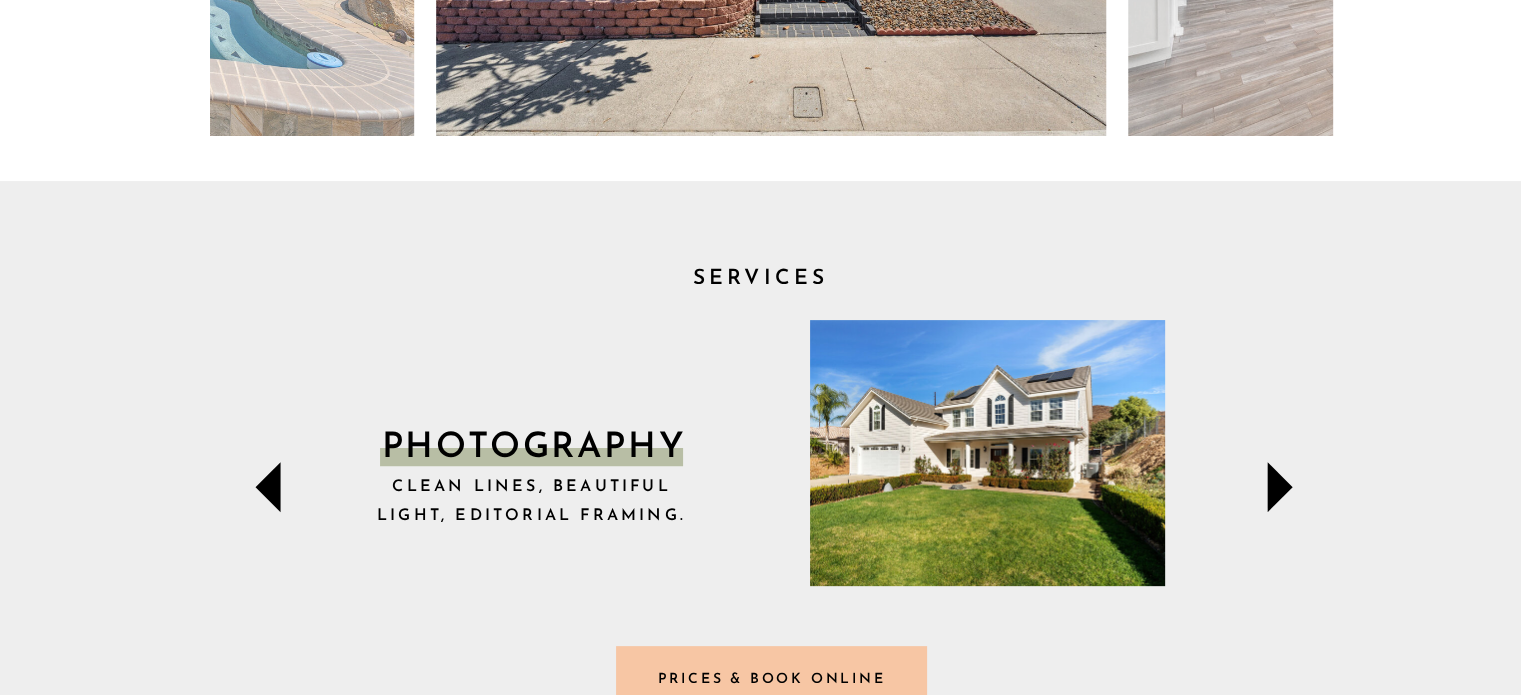 click 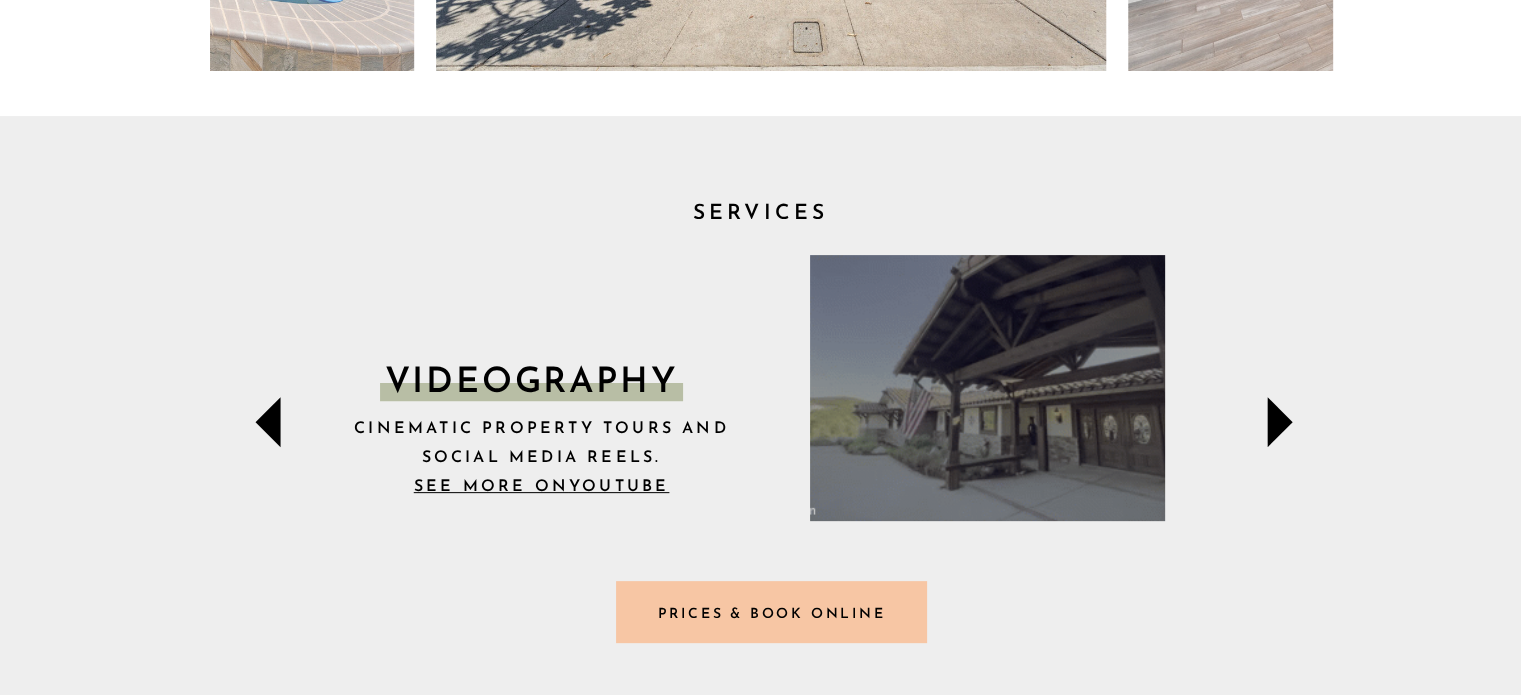 scroll, scrollTop: 600, scrollLeft: 0, axis: vertical 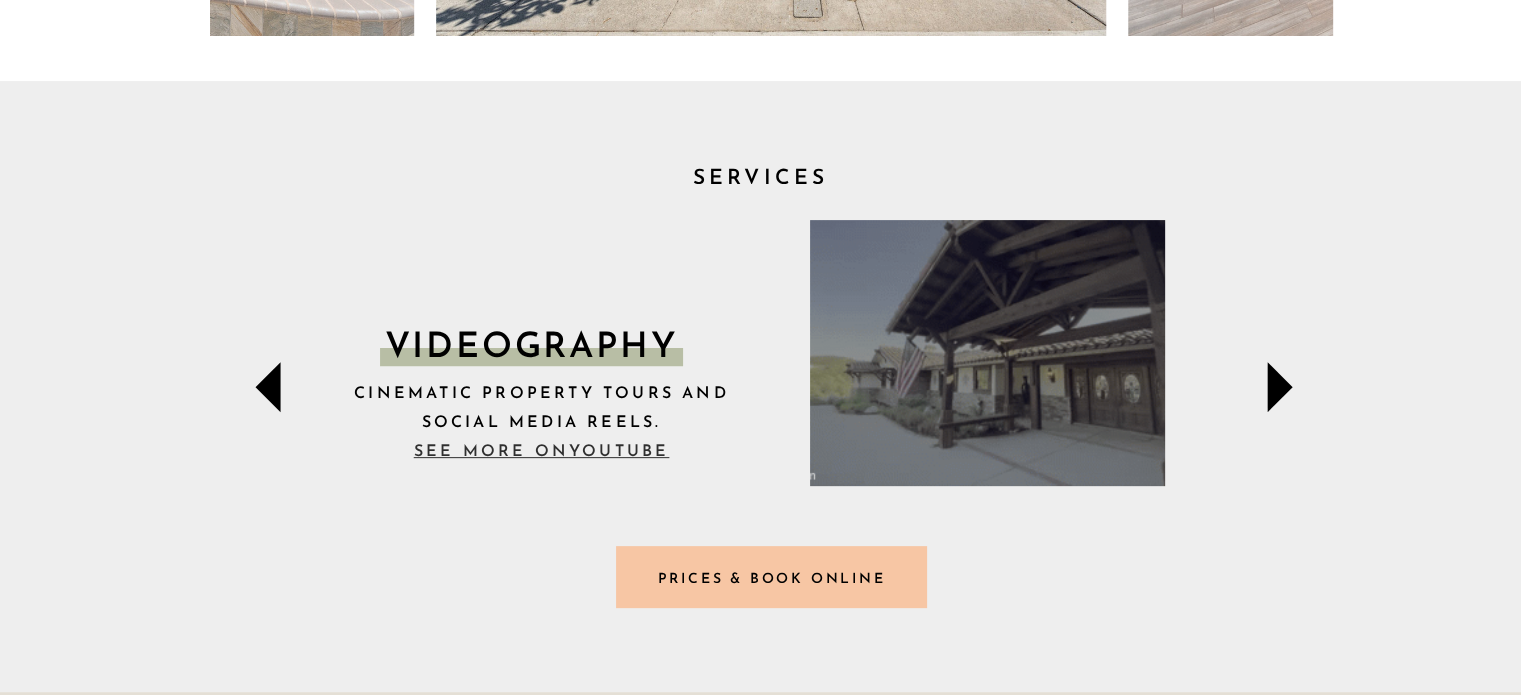 click on "Youtube" at bounding box center [619, 452] 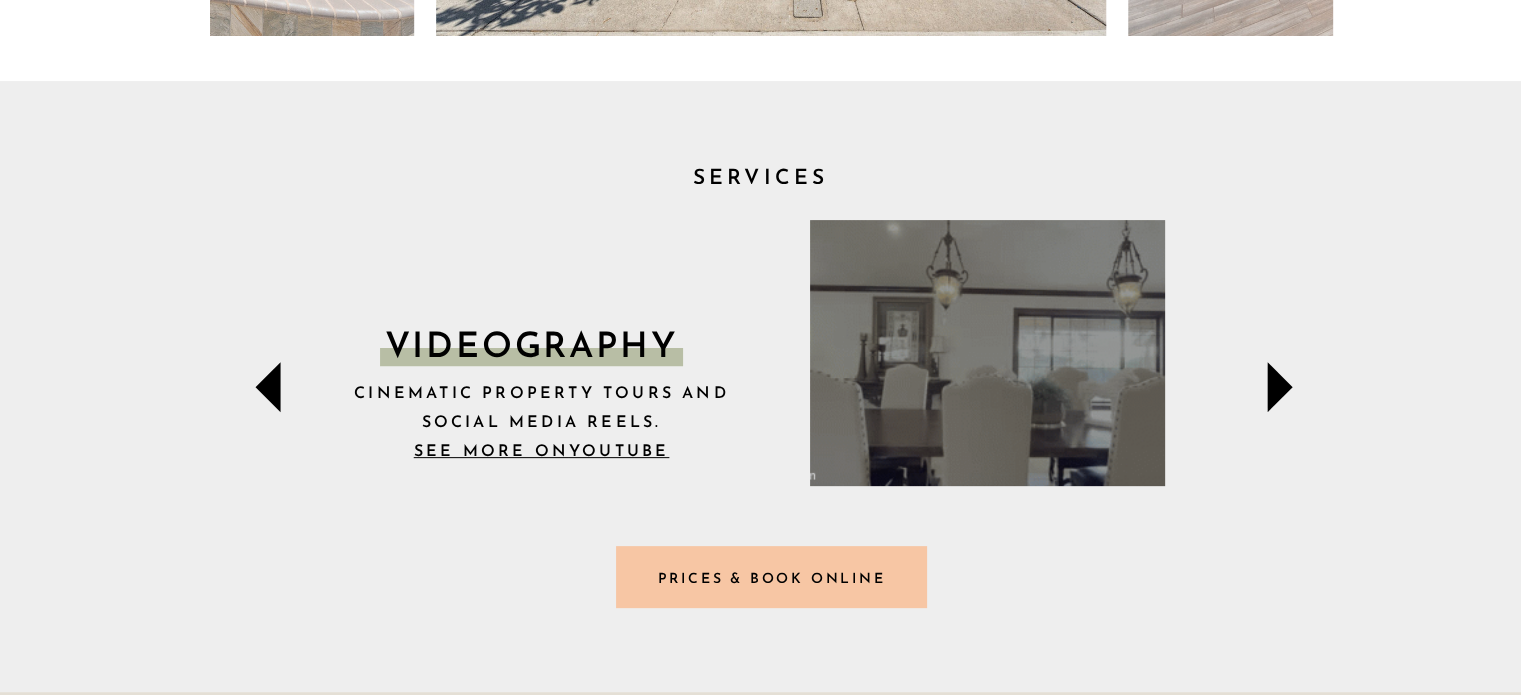 scroll, scrollTop: 700, scrollLeft: 0, axis: vertical 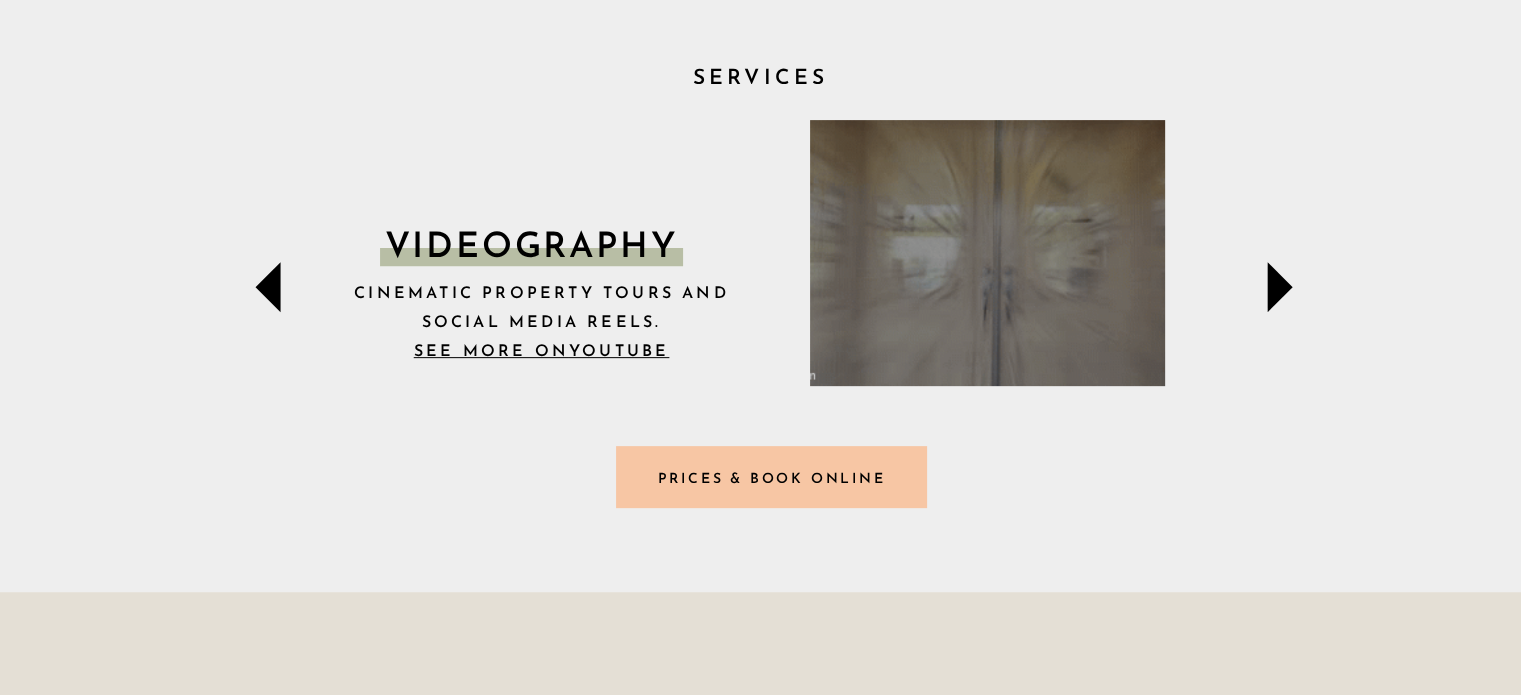click 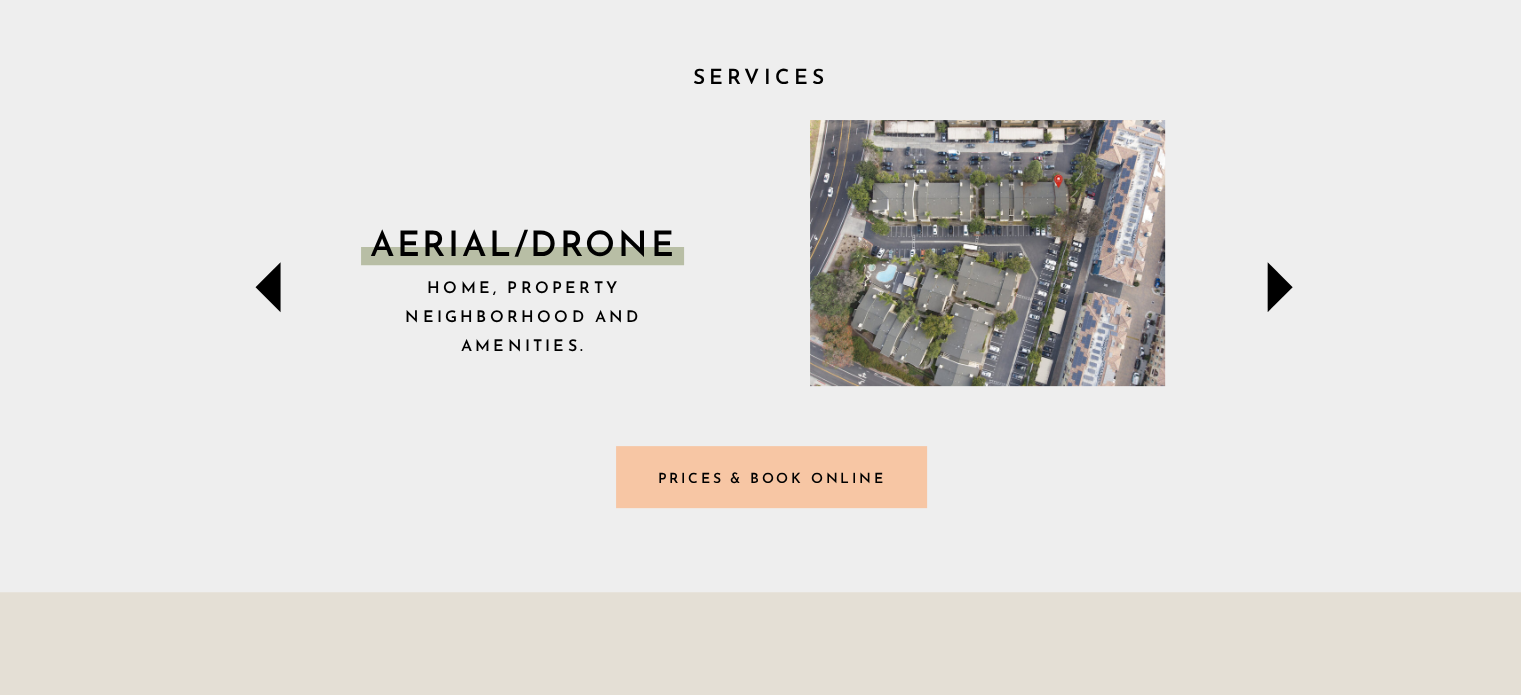 click 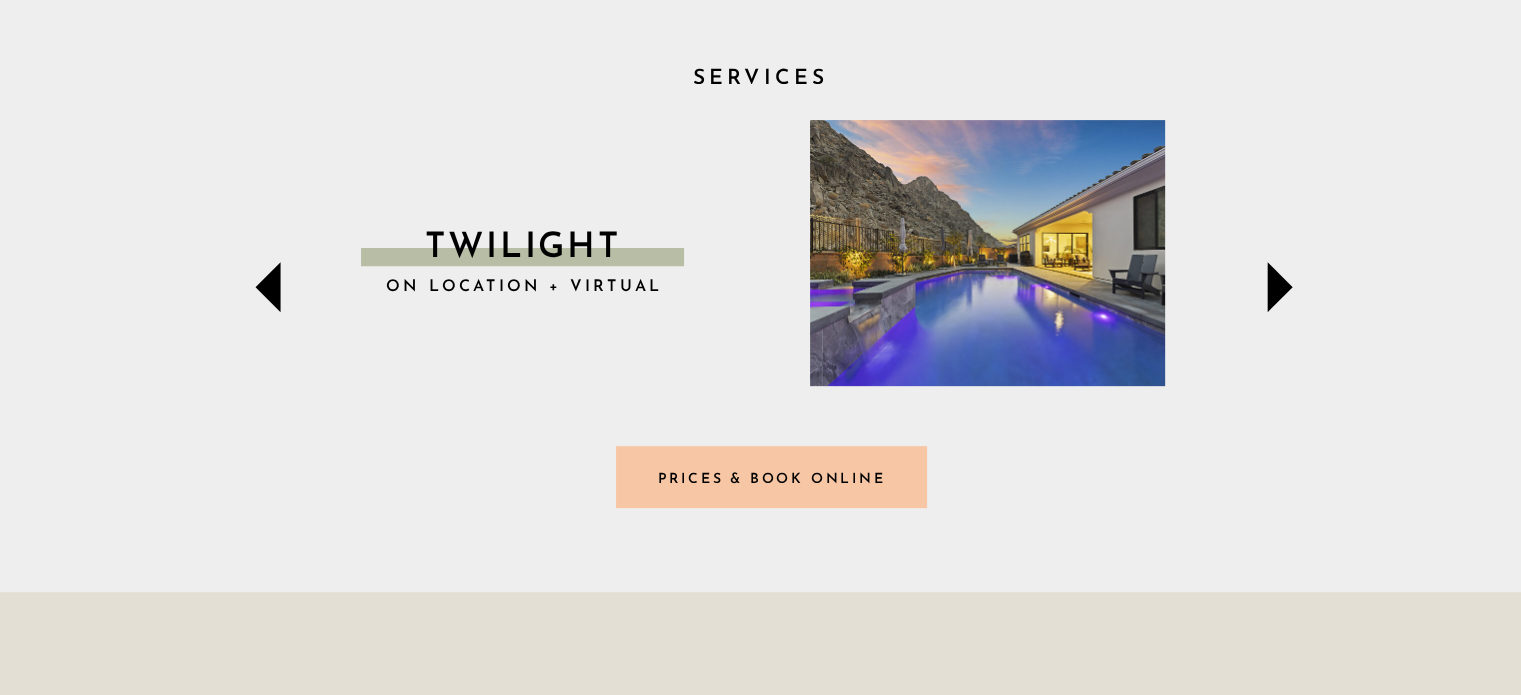 click 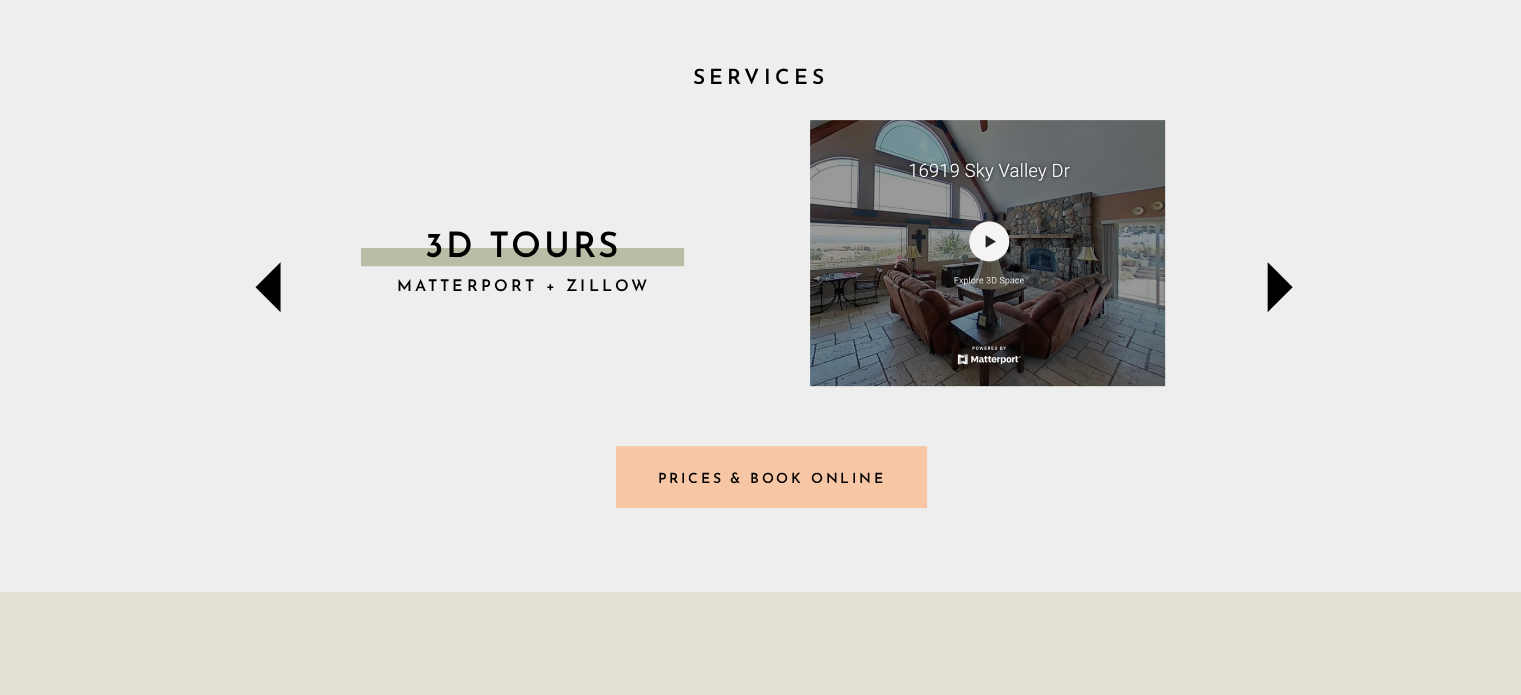 click at bounding box center (987, 253) 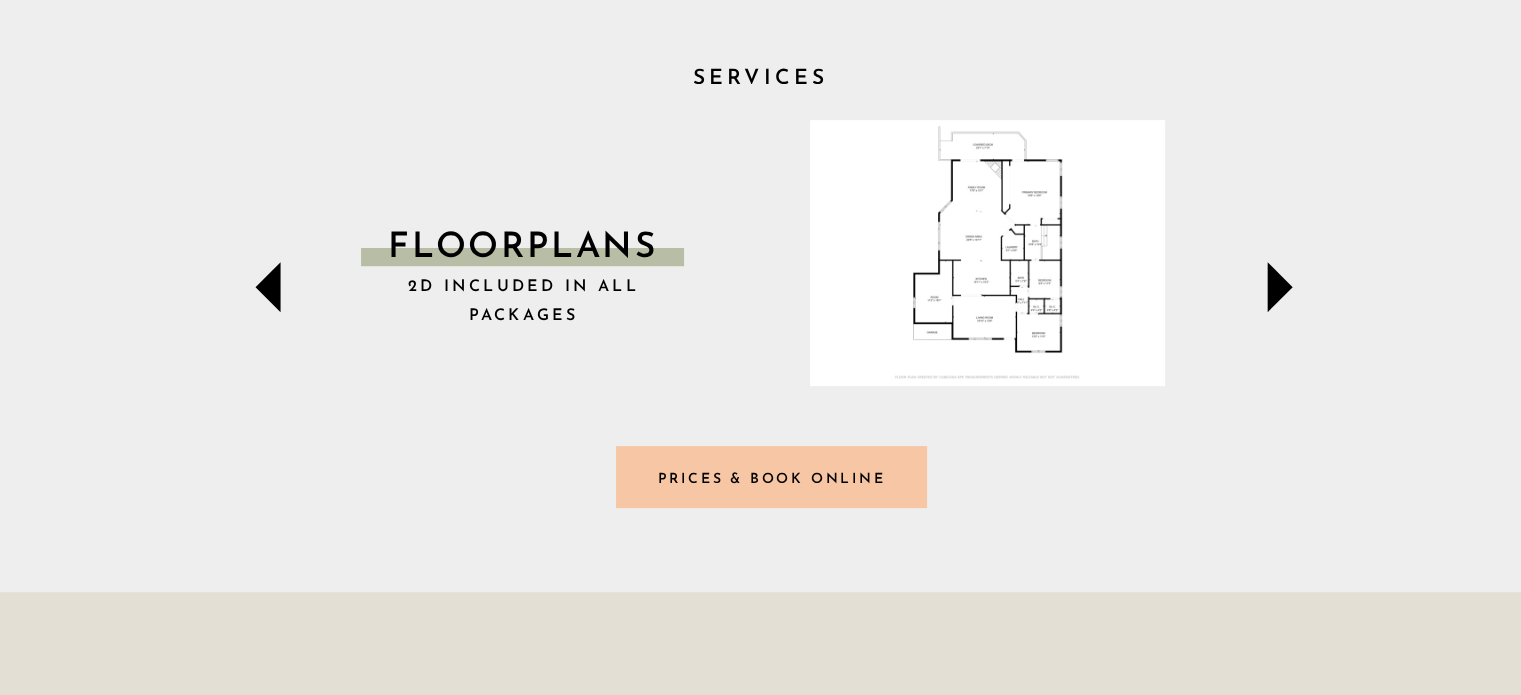 click 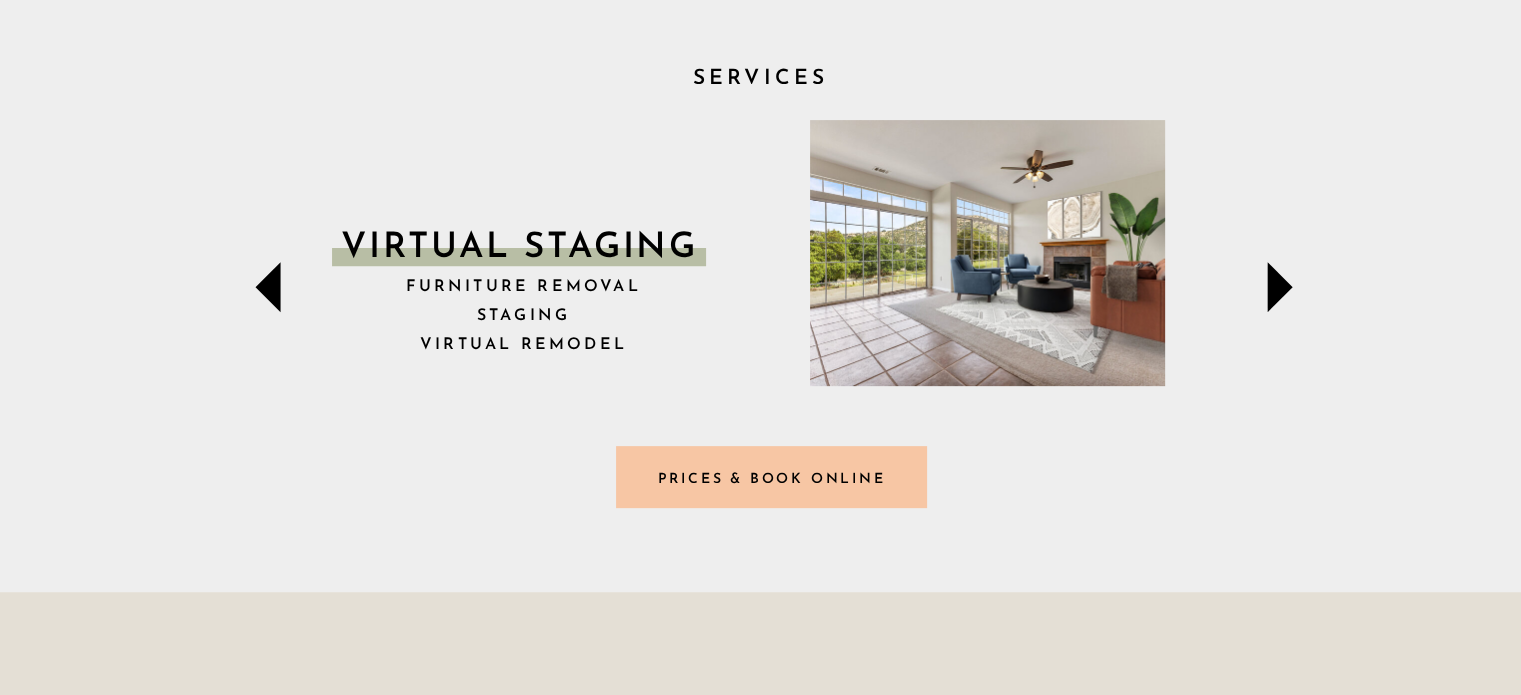 click 